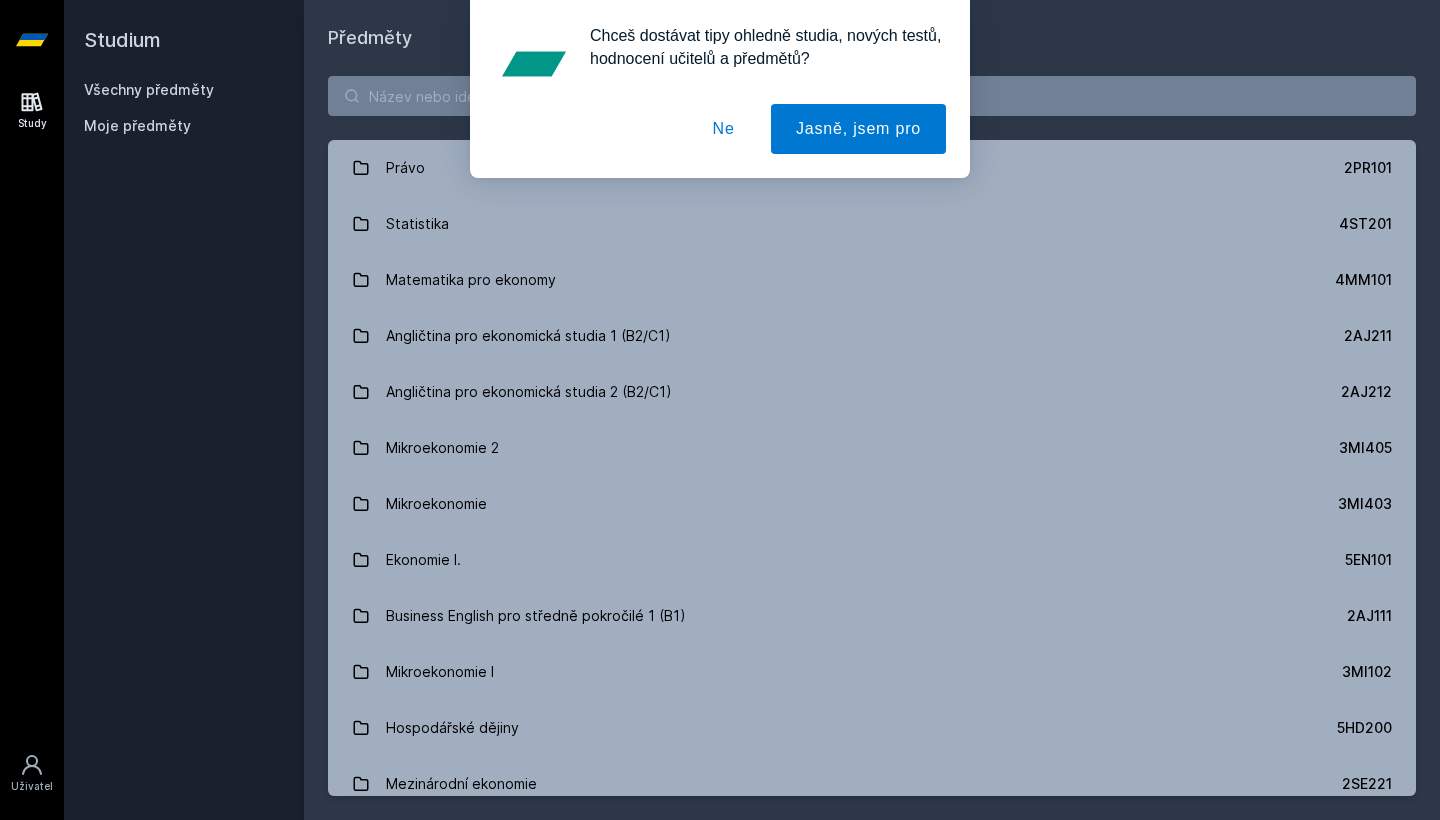 scroll, scrollTop: 0, scrollLeft: 0, axis: both 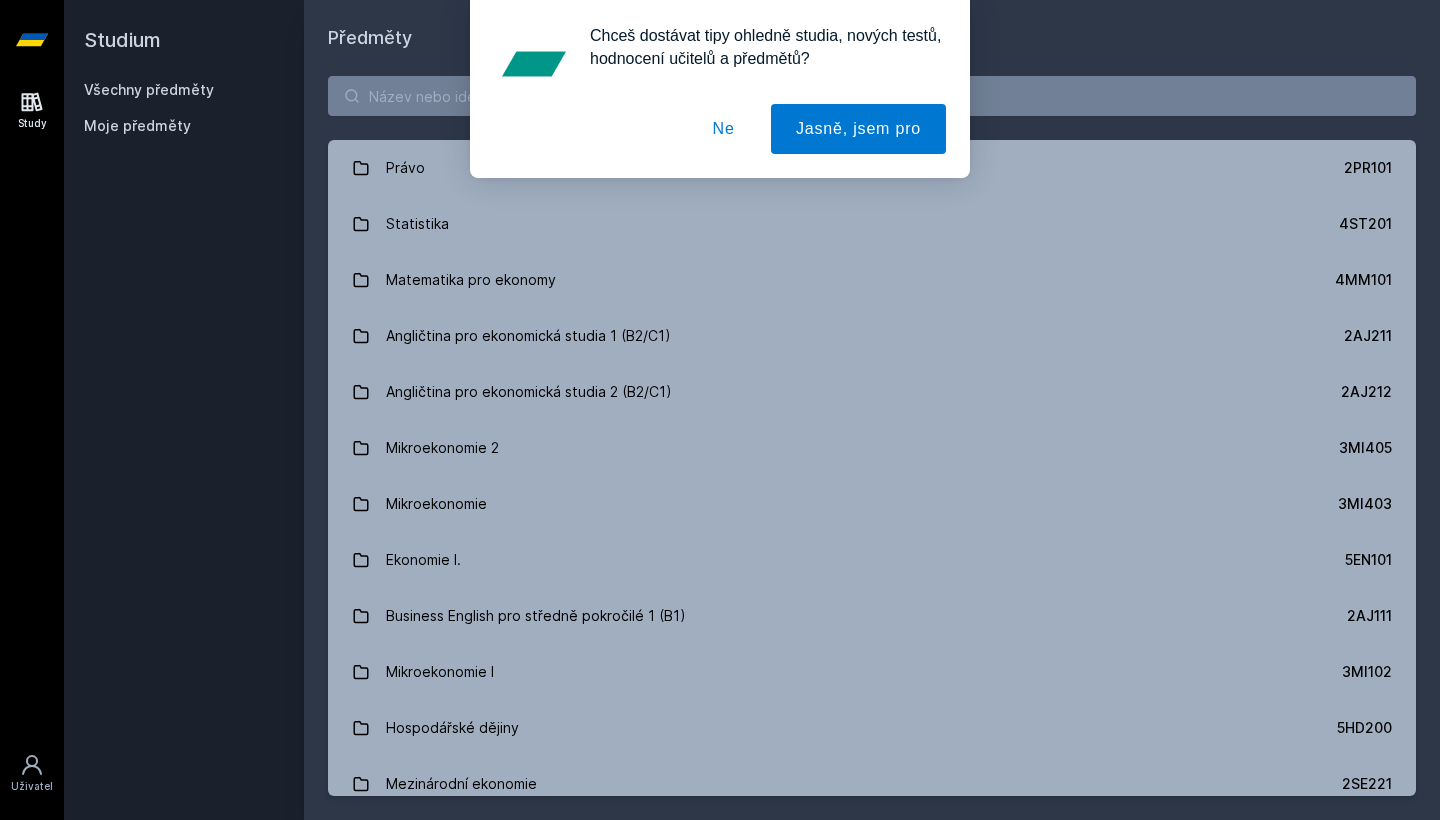 click on "Ne" at bounding box center [724, 129] 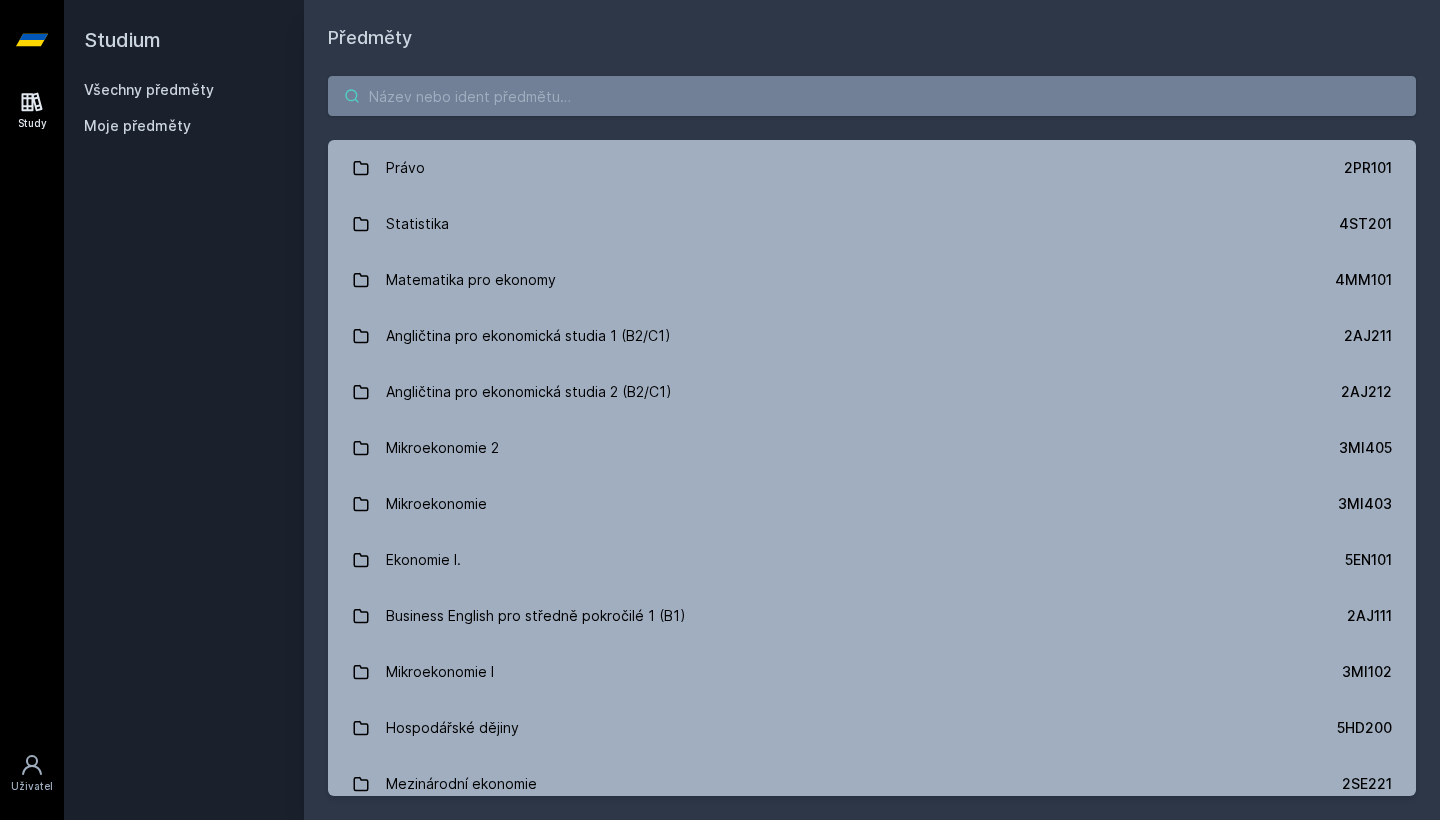 click at bounding box center (872, 96) 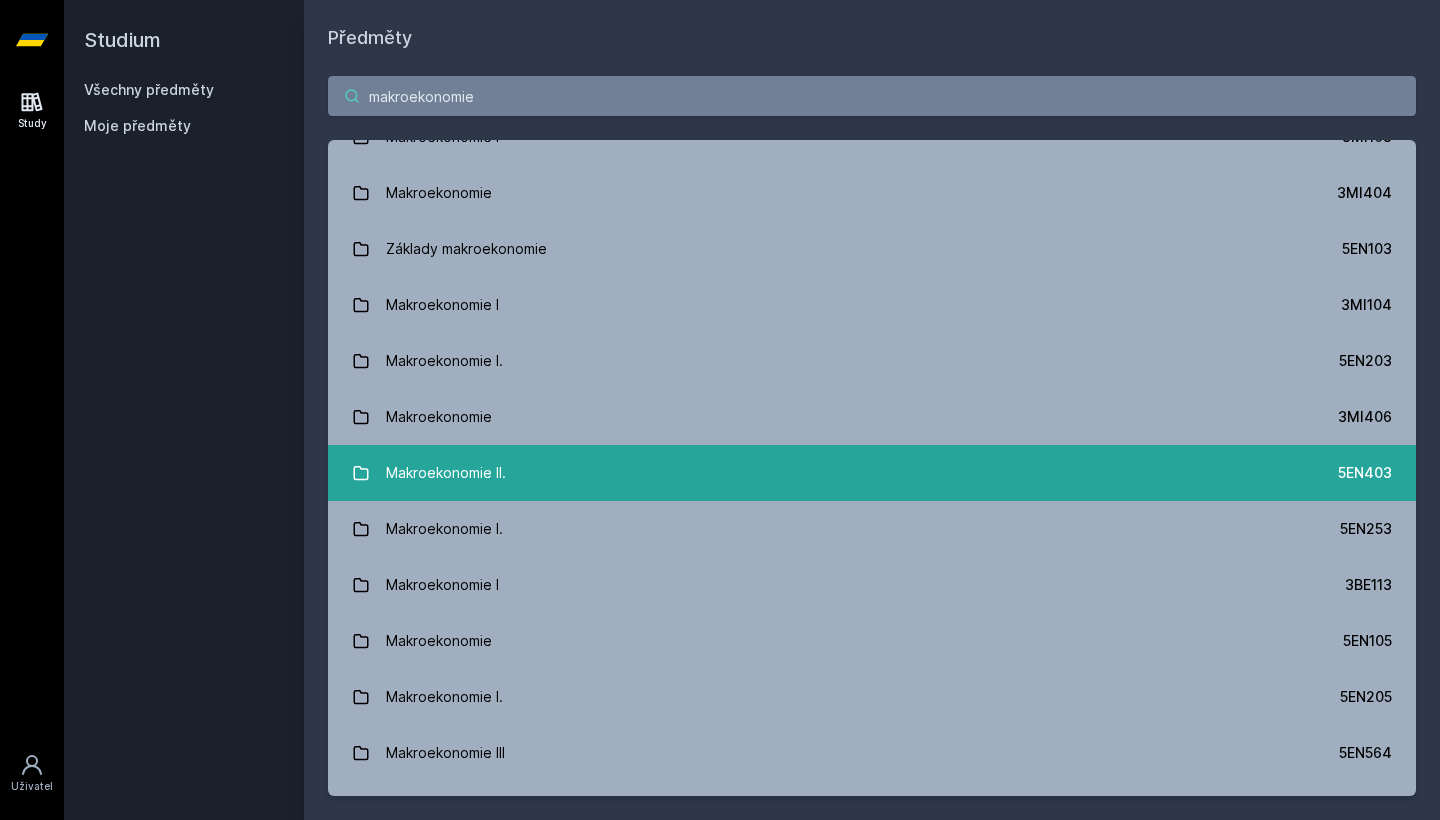 scroll, scrollTop: 35, scrollLeft: 0, axis: vertical 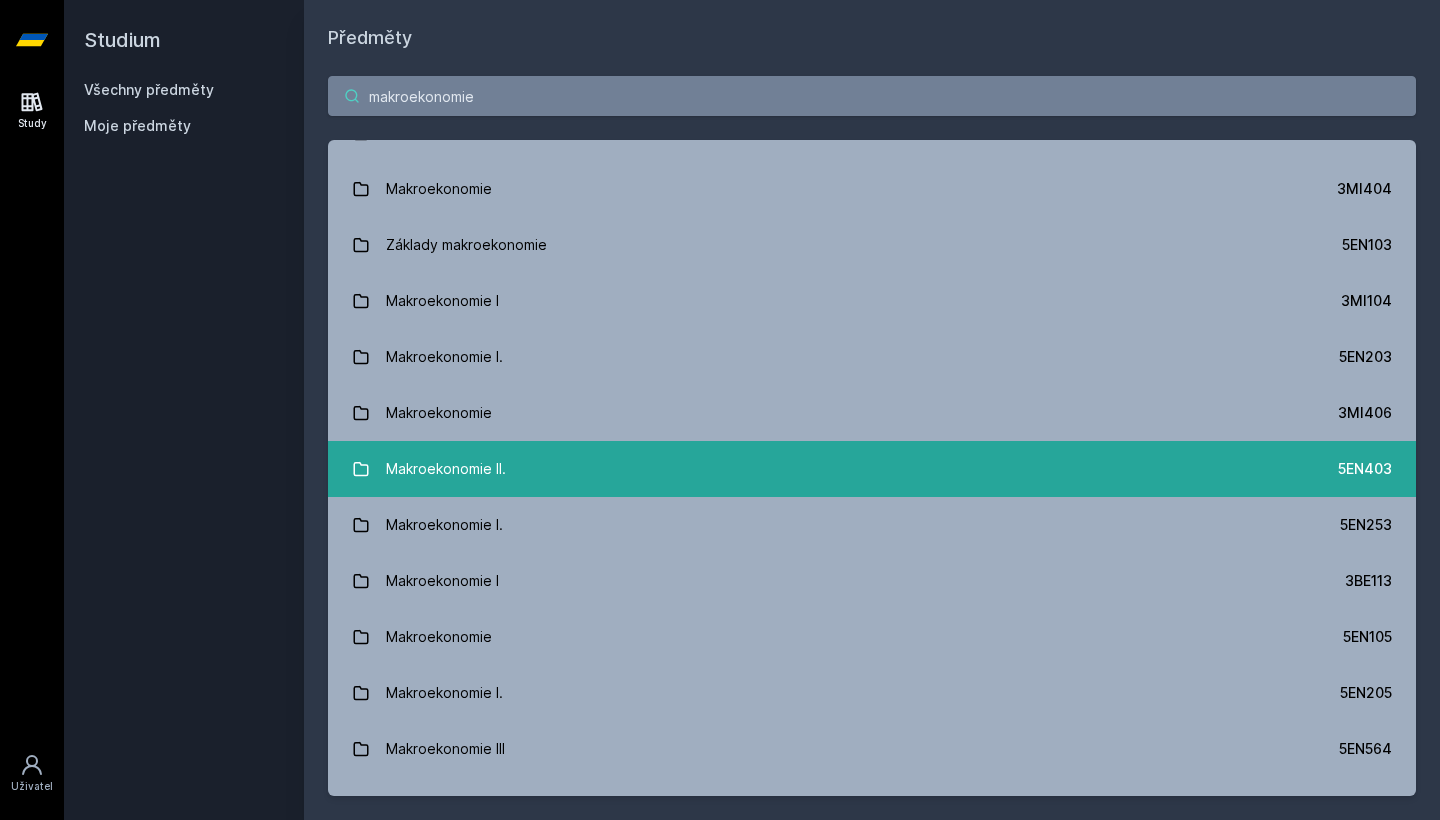 type on "makroekonomie" 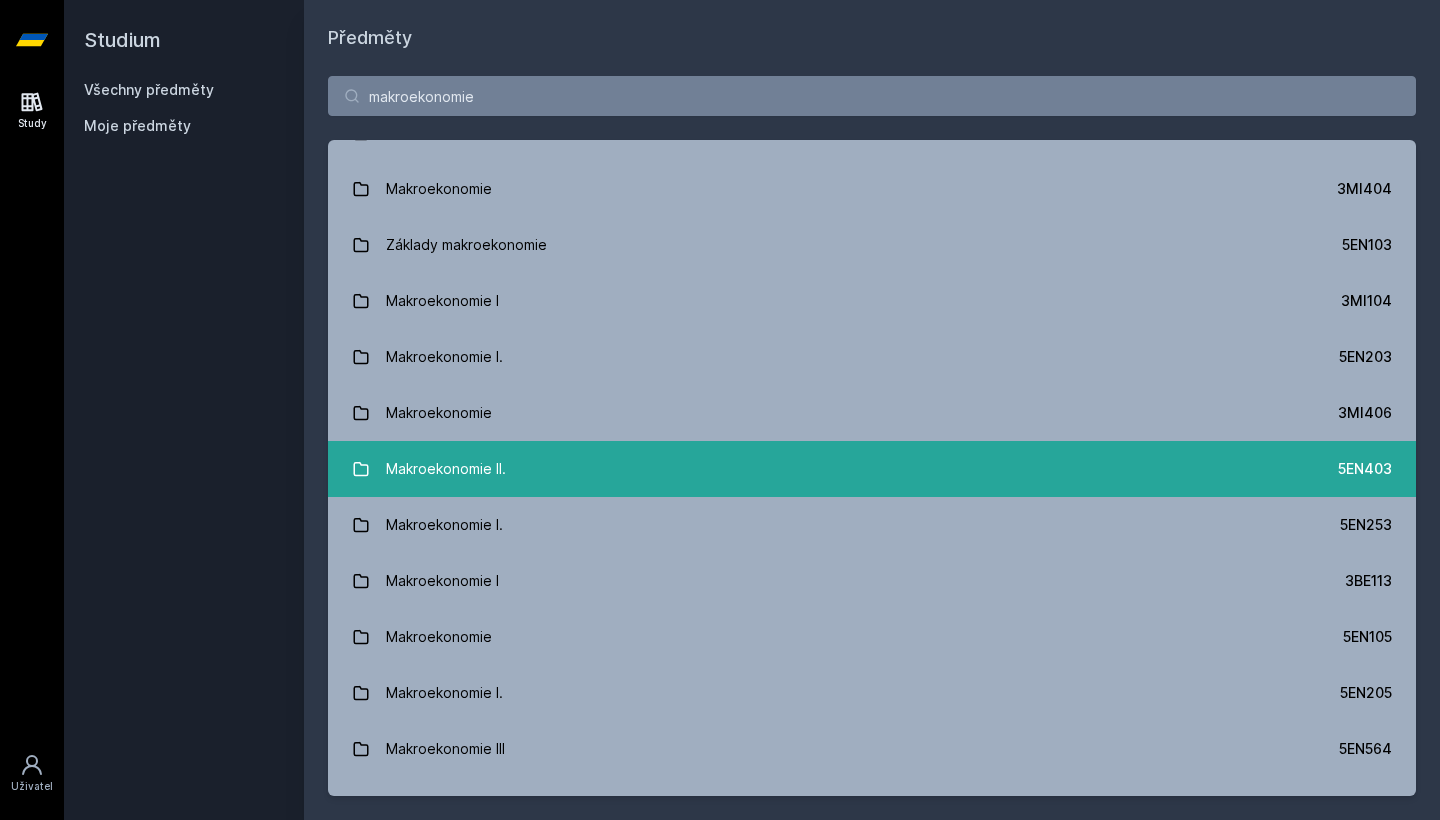 click on "Makroekonomie II.   5EN403" at bounding box center (872, 469) 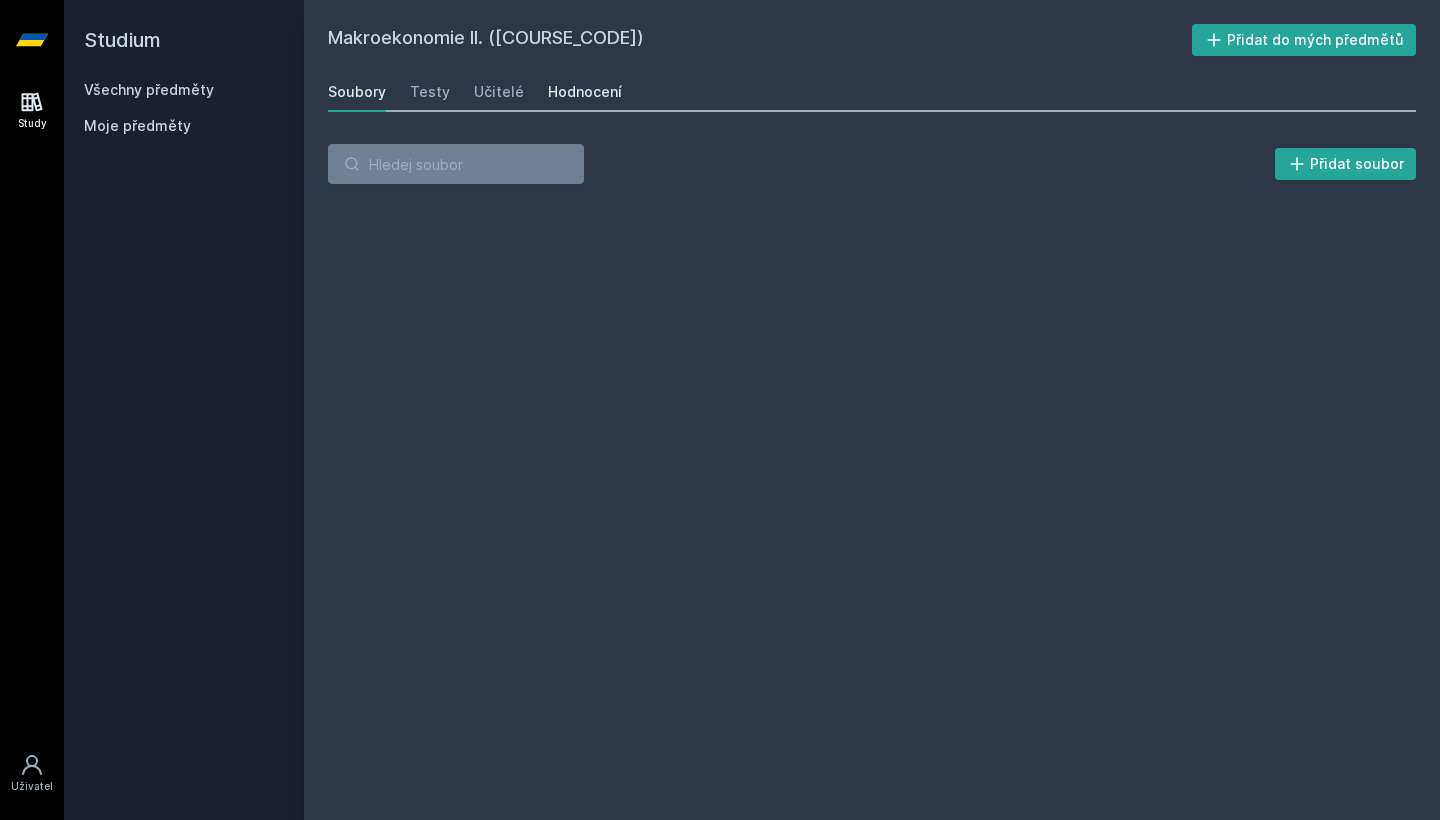 click on "Hodnocení" at bounding box center [585, 92] 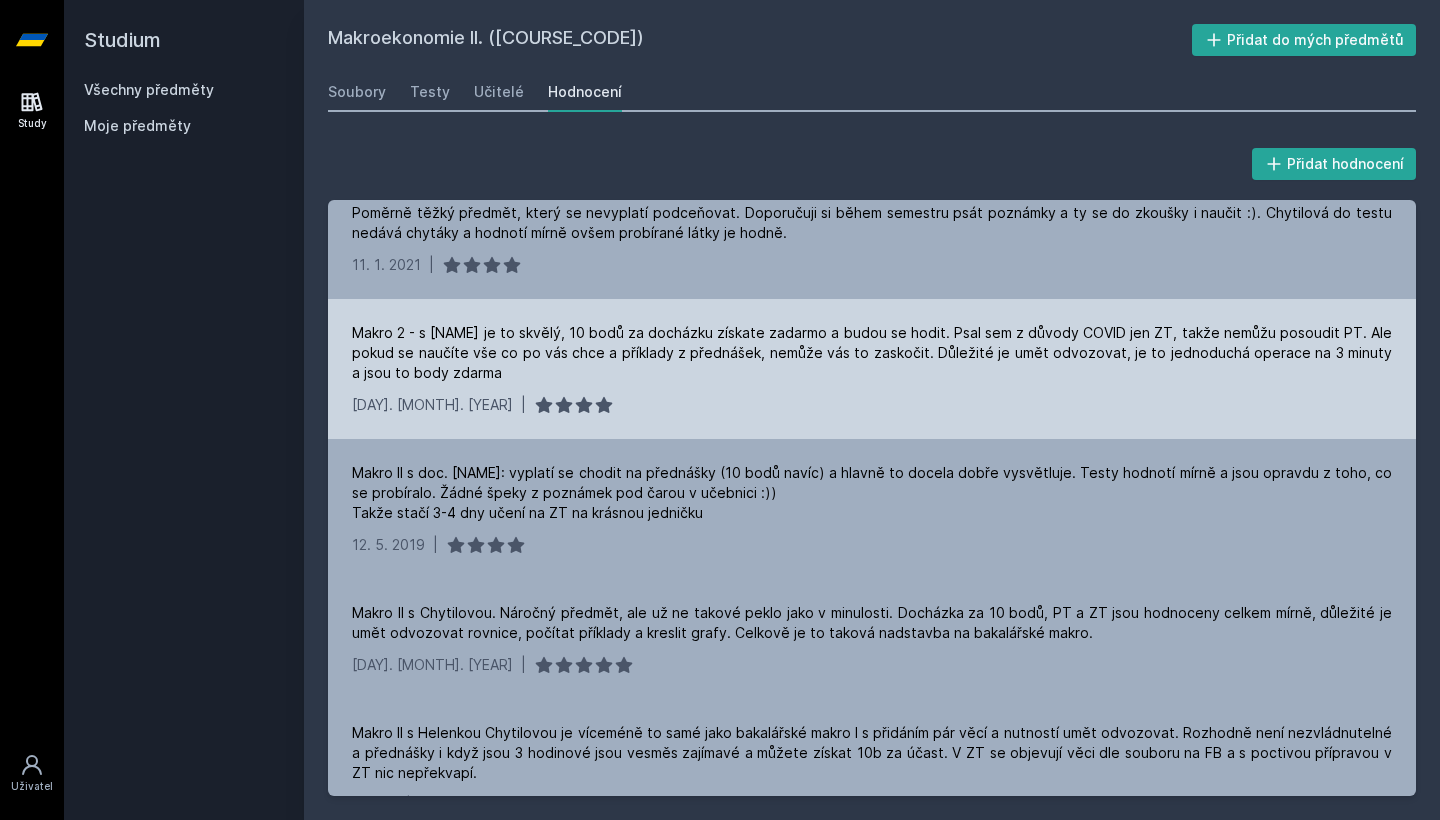 scroll, scrollTop: 26, scrollLeft: 0, axis: vertical 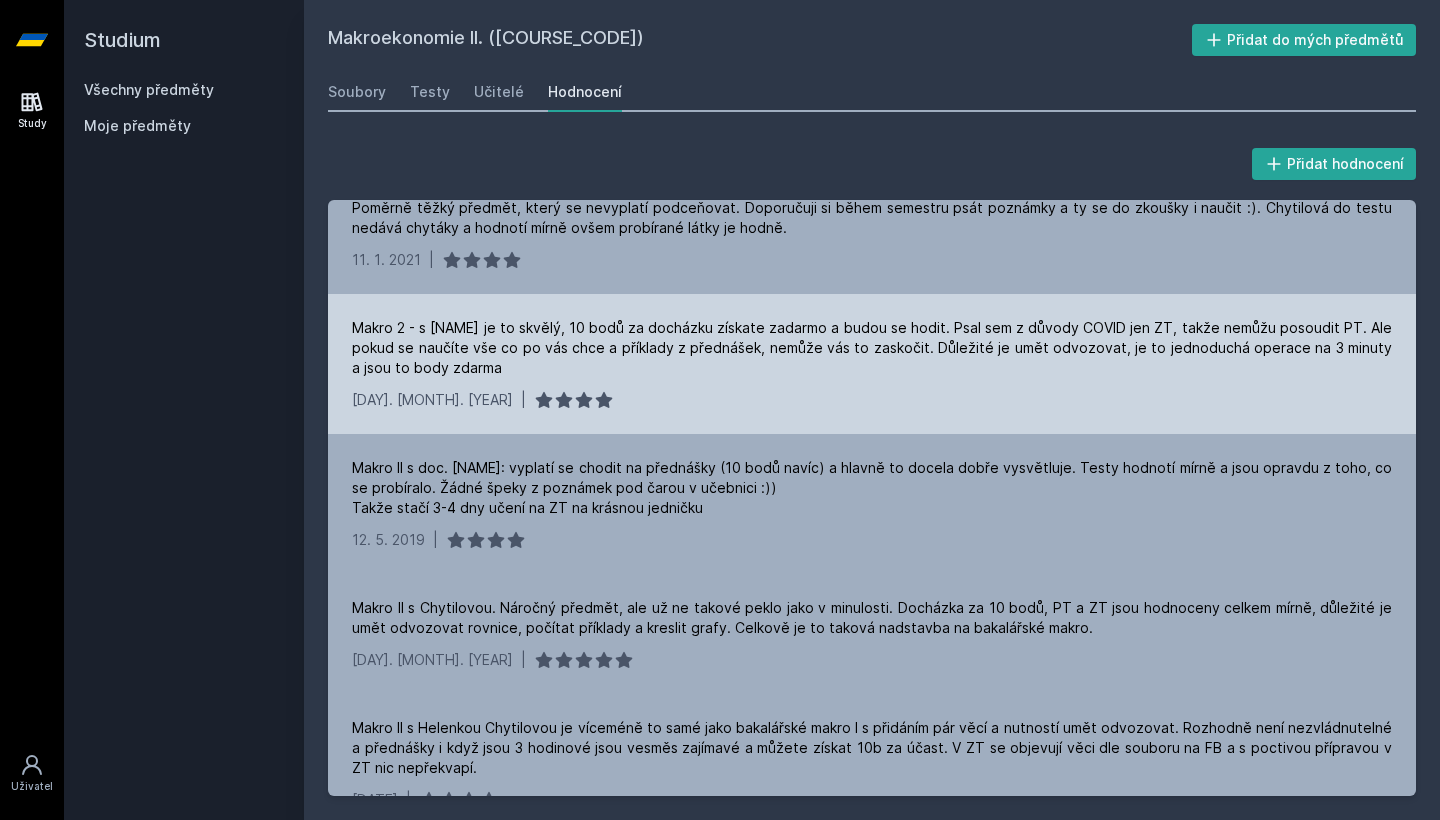 drag, startPoint x: 700, startPoint y: 323, endPoint x: 698, endPoint y: 371, distance: 48.04165 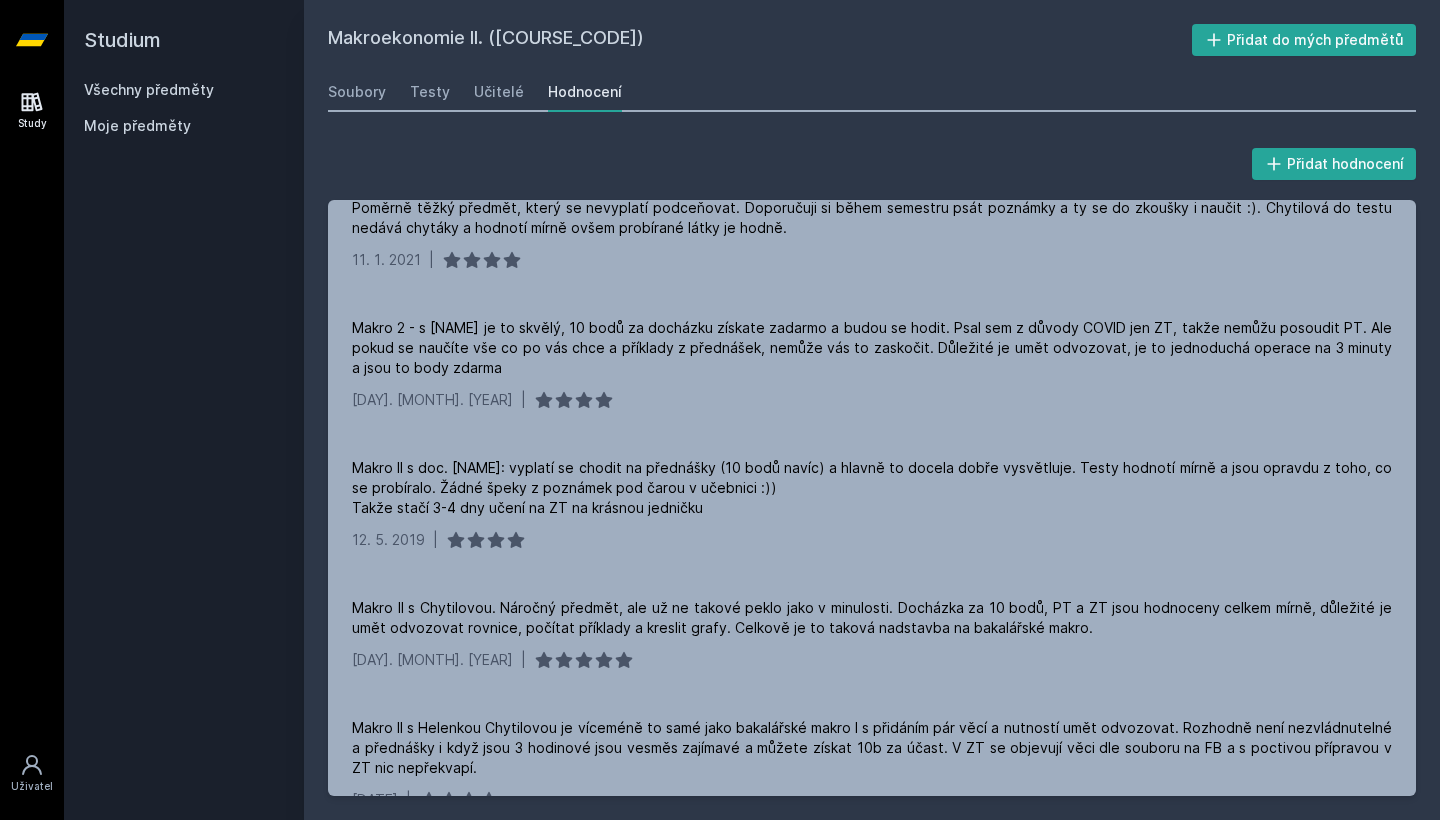 click on "Všechny předměty" at bounding box center [149, 89] 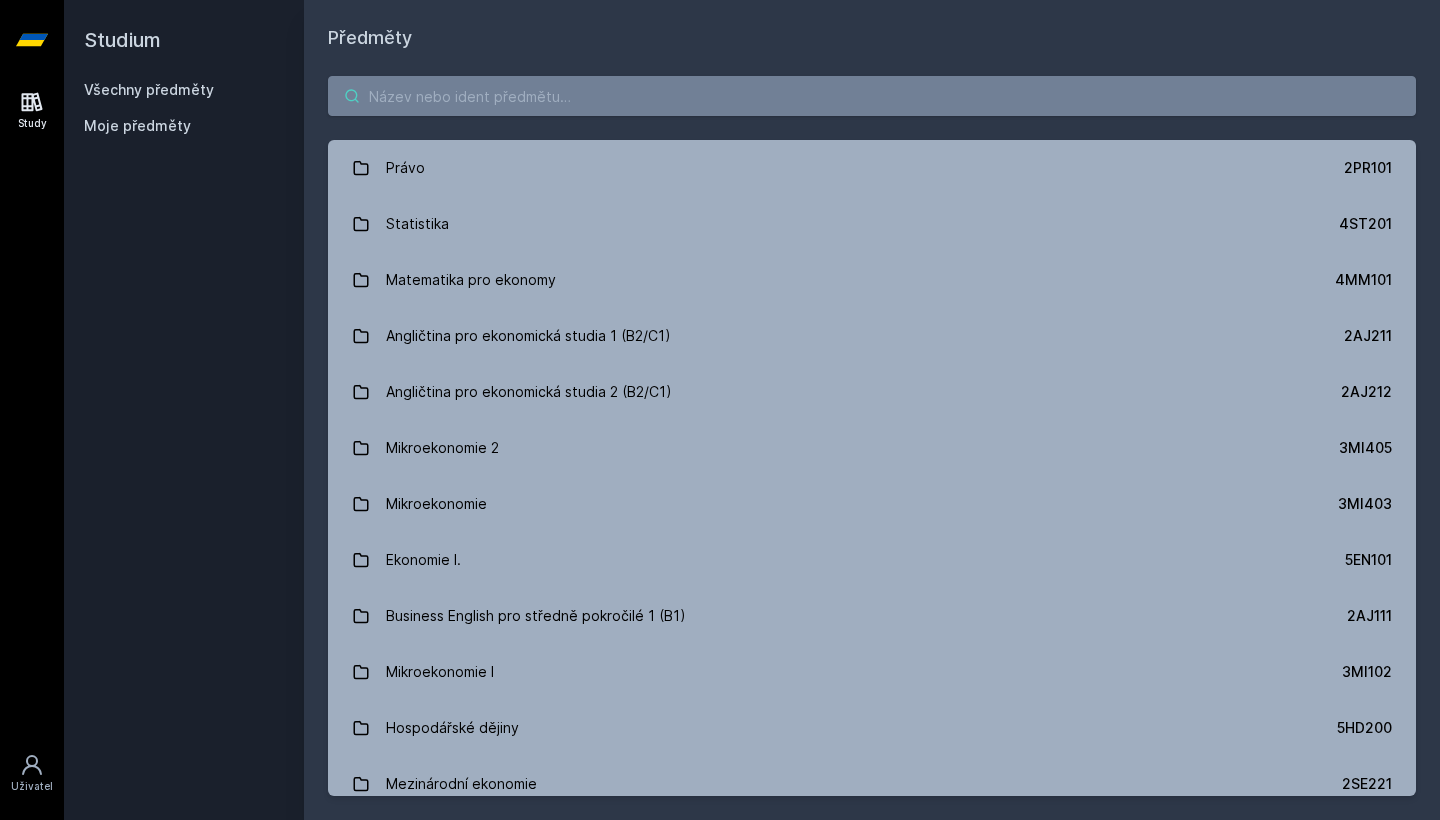 click at bounding box center (872, 96) 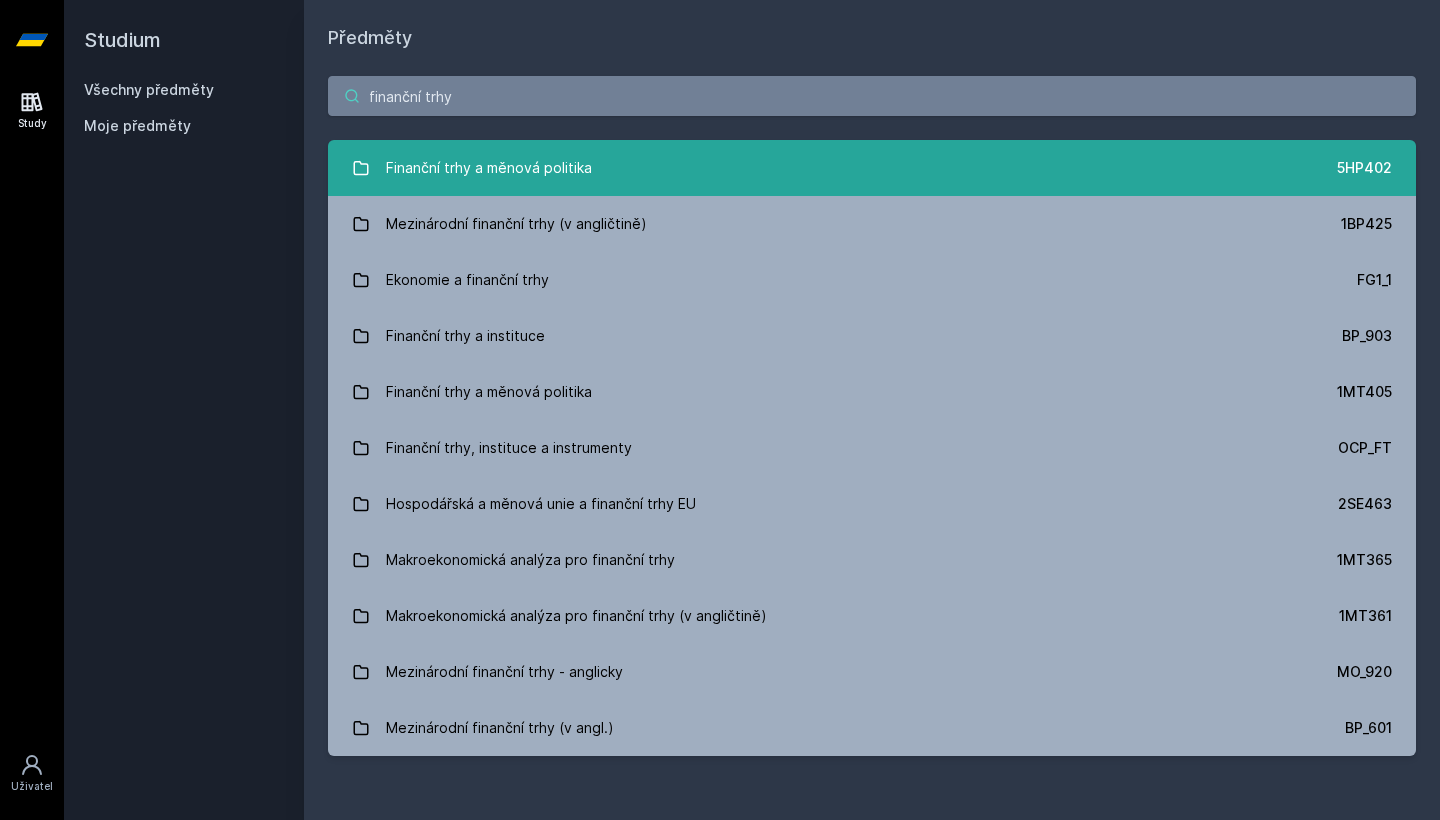 type on "finanční trhy" 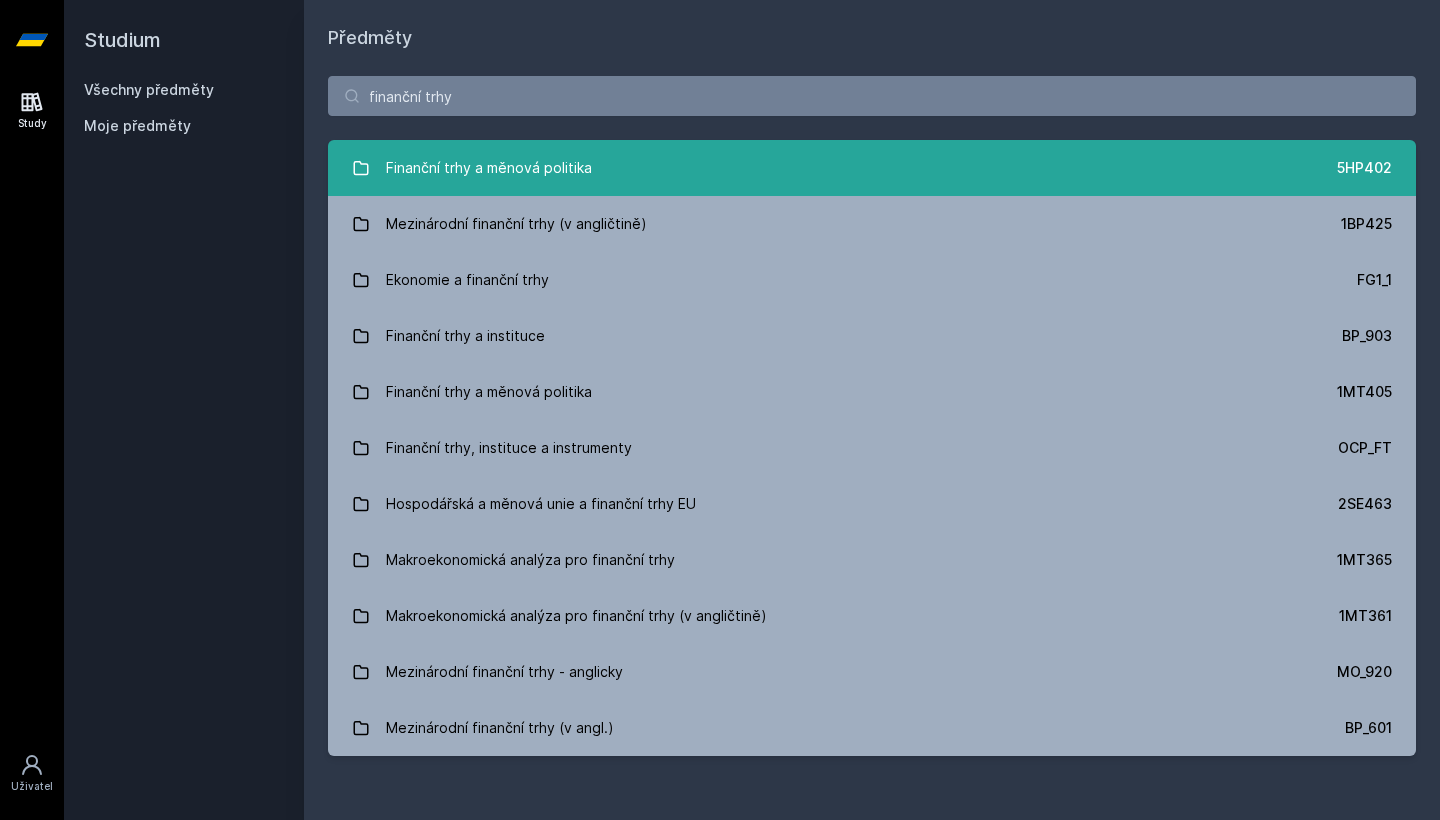 click on "Finanční trhy a měnová politika" at bounding box center [489, 168] 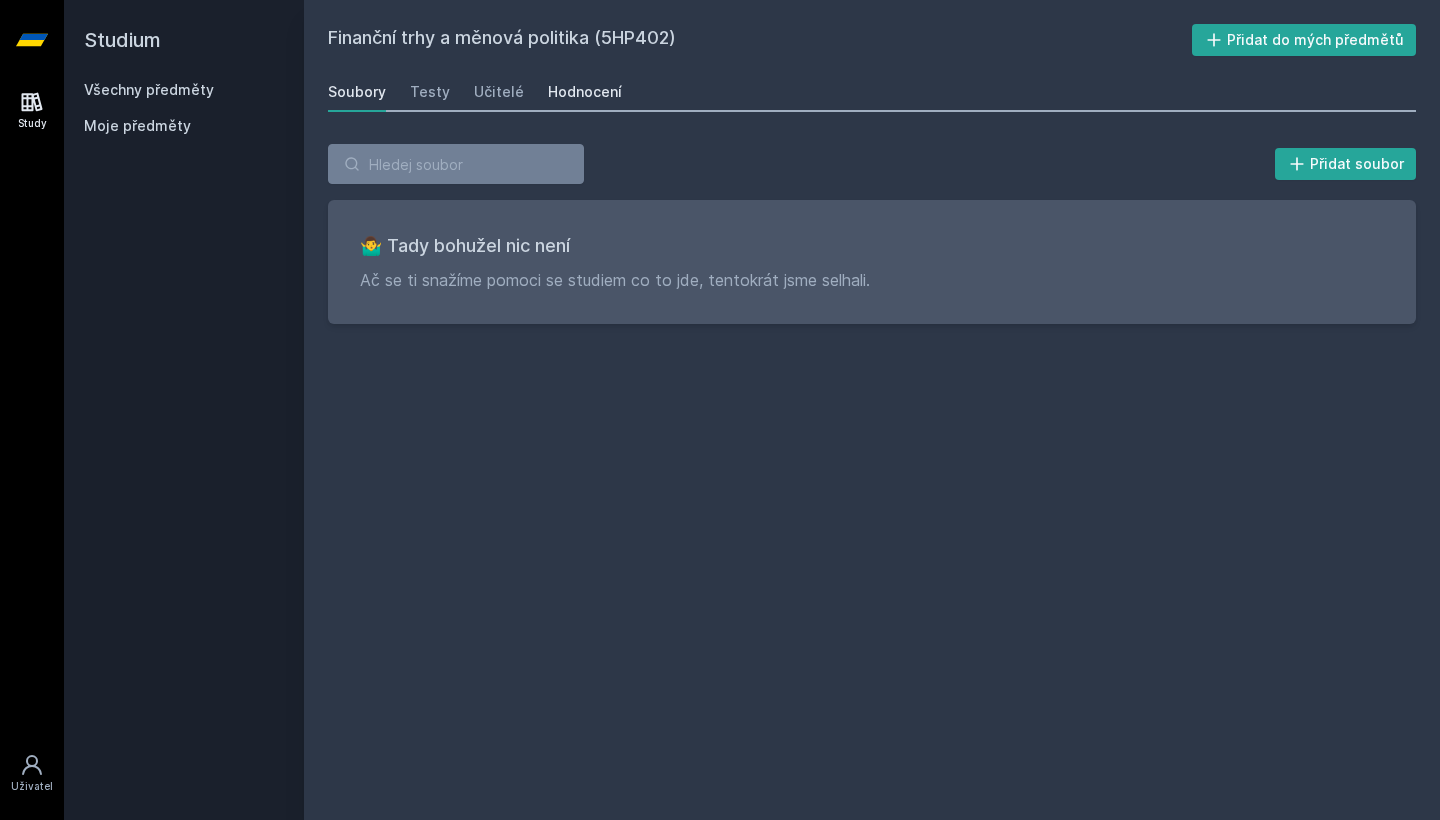 click on "Hodnocení" at bounding box center (585, 92) 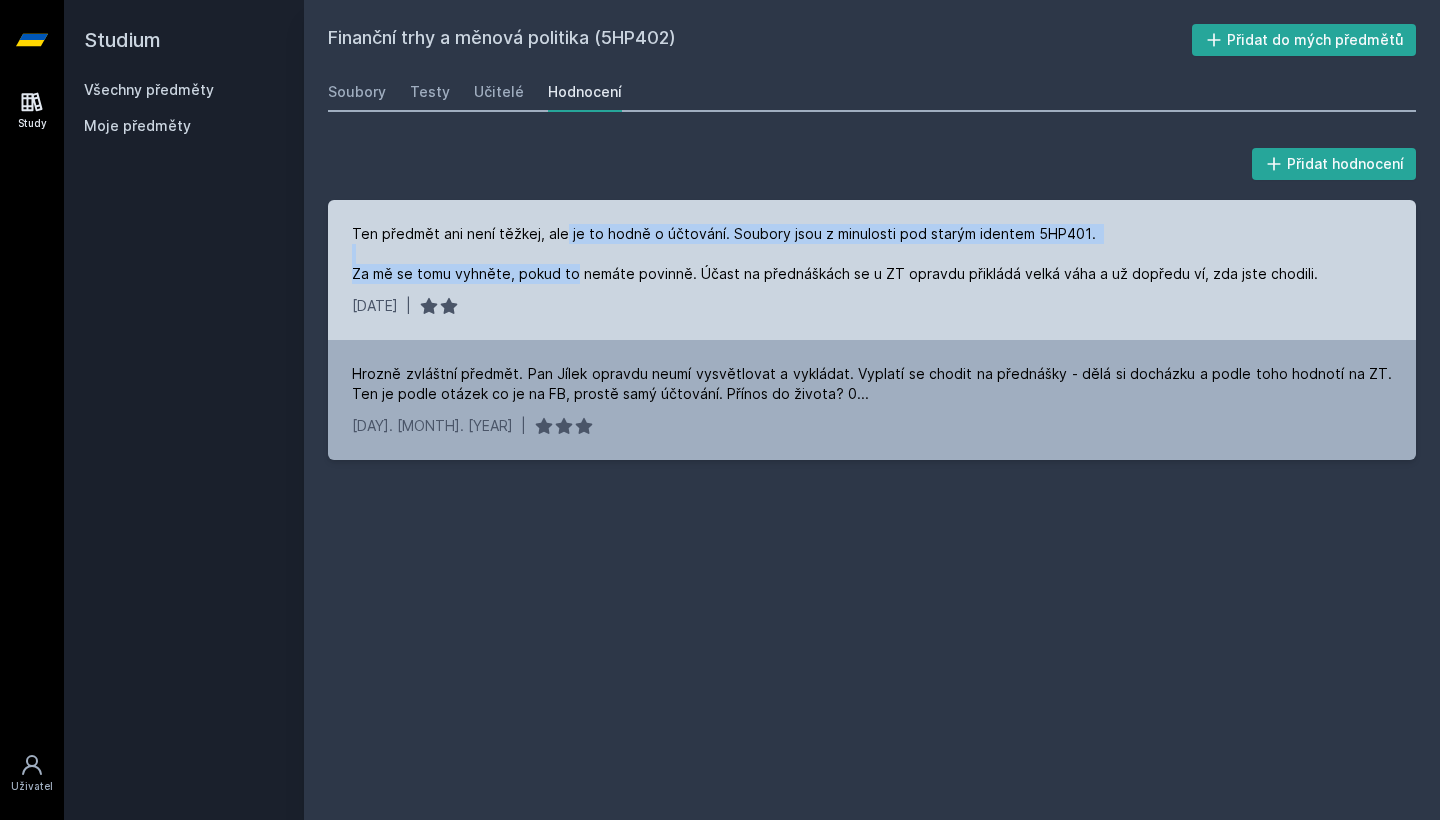 drag, startPoint x: 560, startPoint y: 233, endPoint x: 570, endPoint y: 276, distance: 44.14748 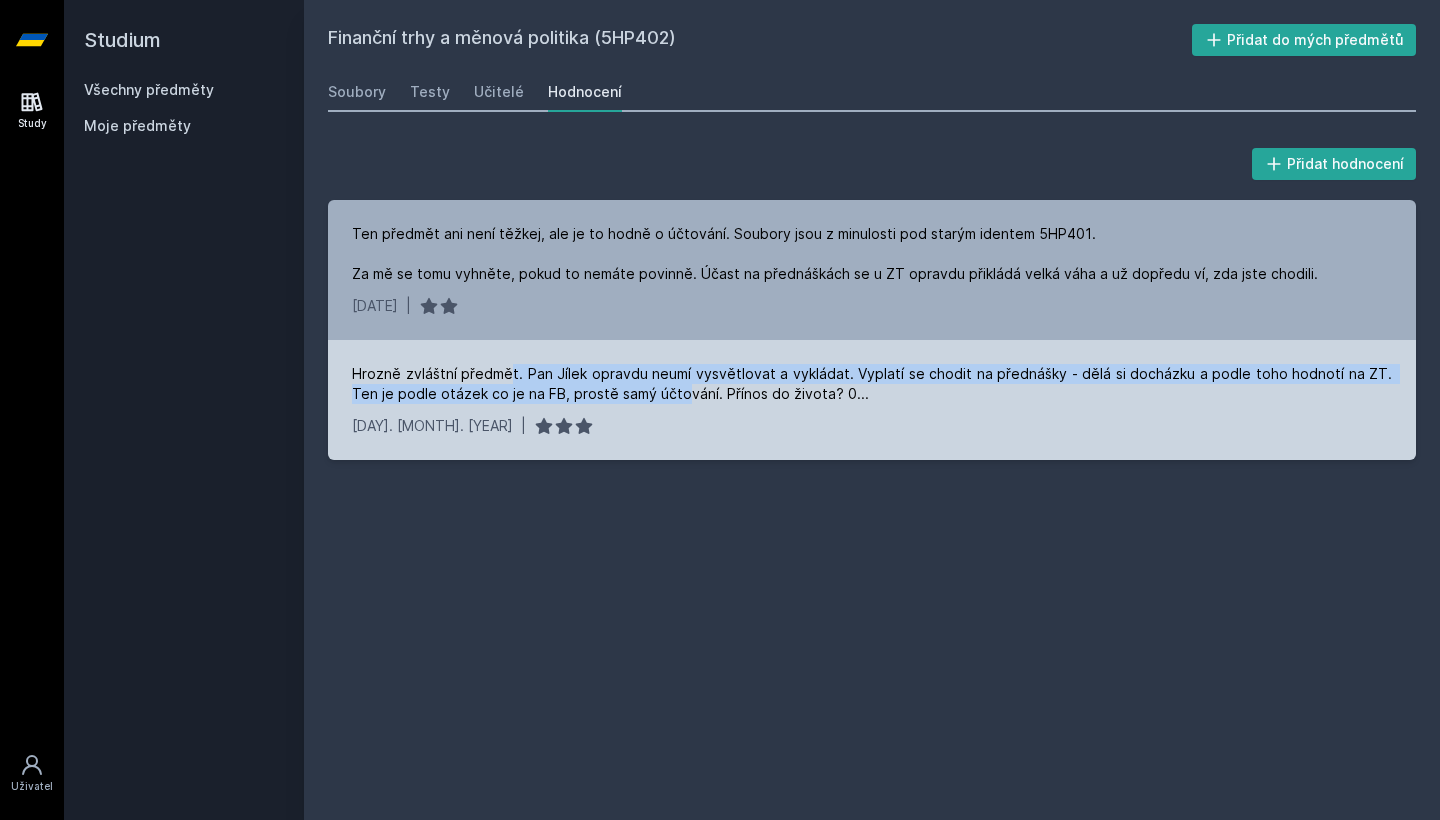 drag, startPoint x: 507, startPoint y: 381, endPoint x: 649, endPoint y: 386, distance: 142.088 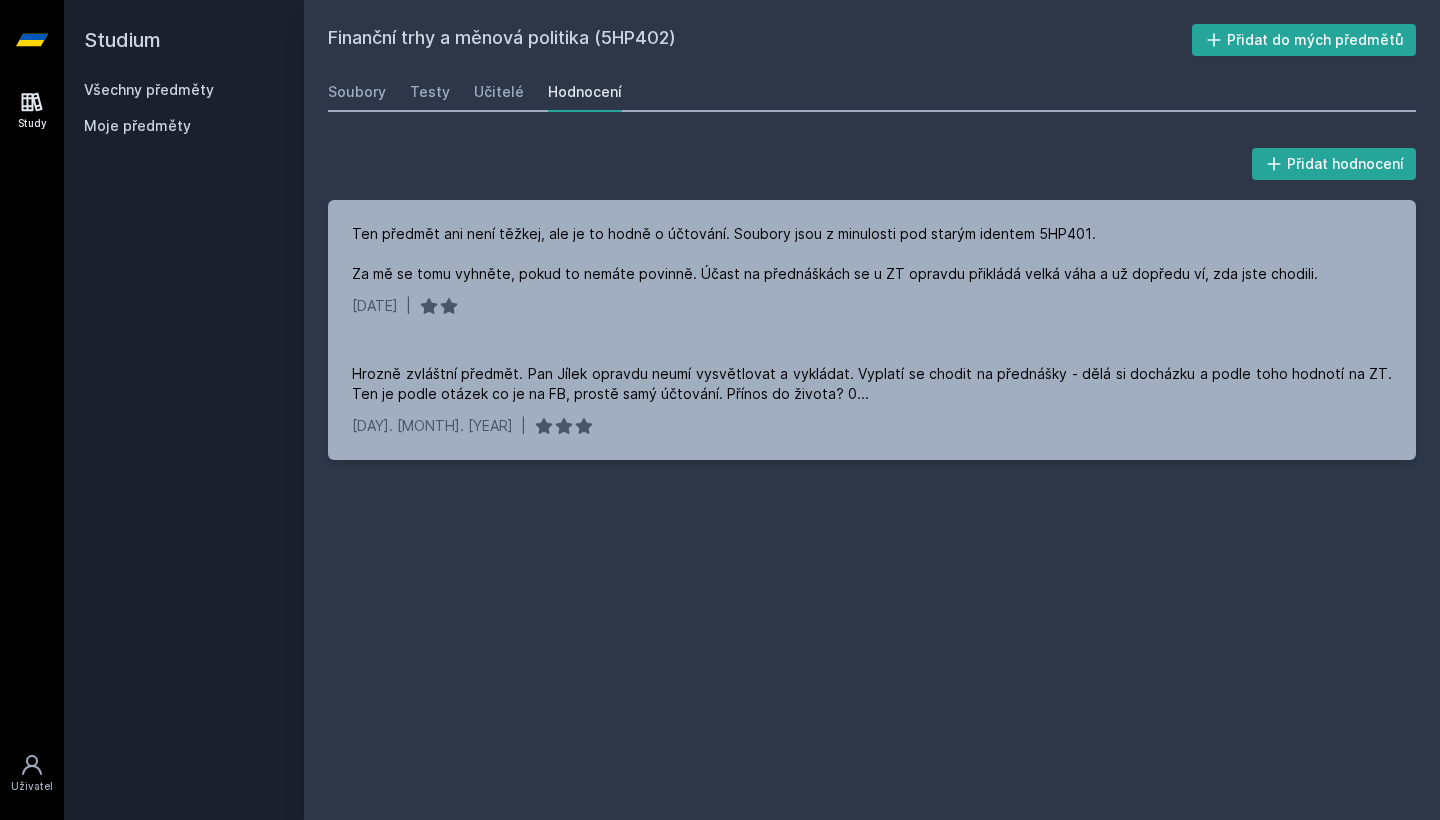 click on "Všechny předměty" at bounding box center (149, 89) 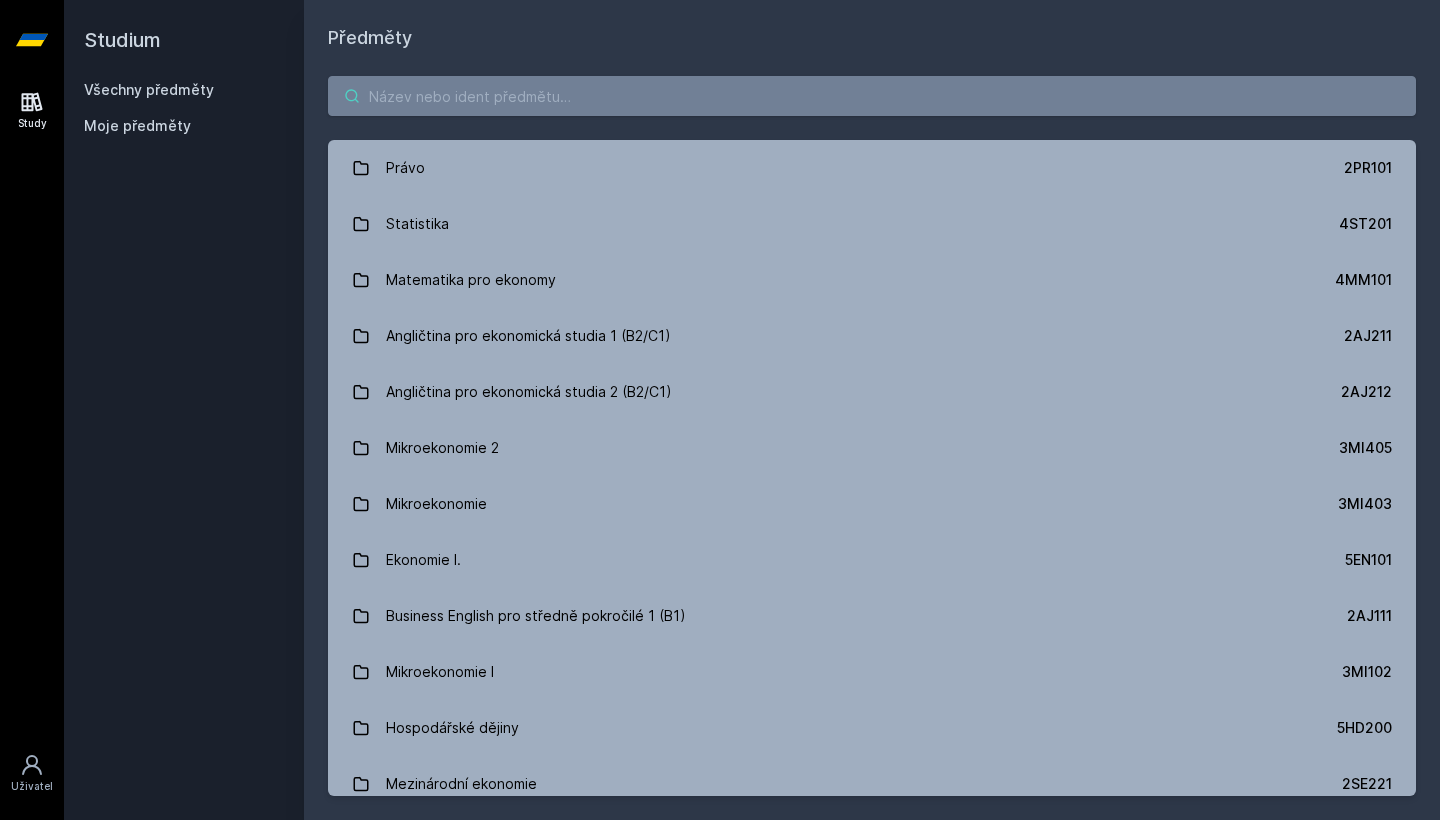 click at bounding box center [872, 96] 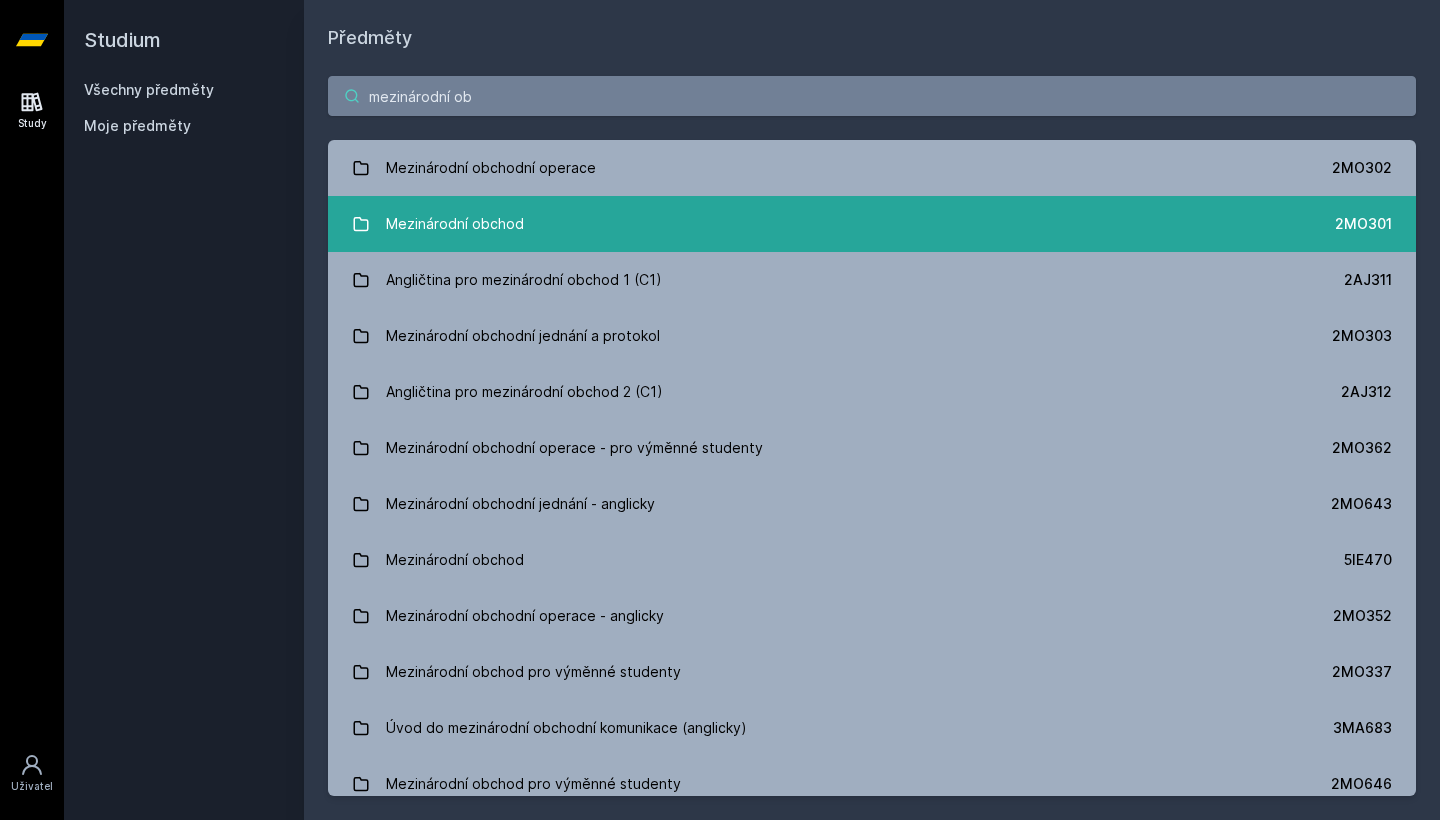 type on "mezinárodní ob" 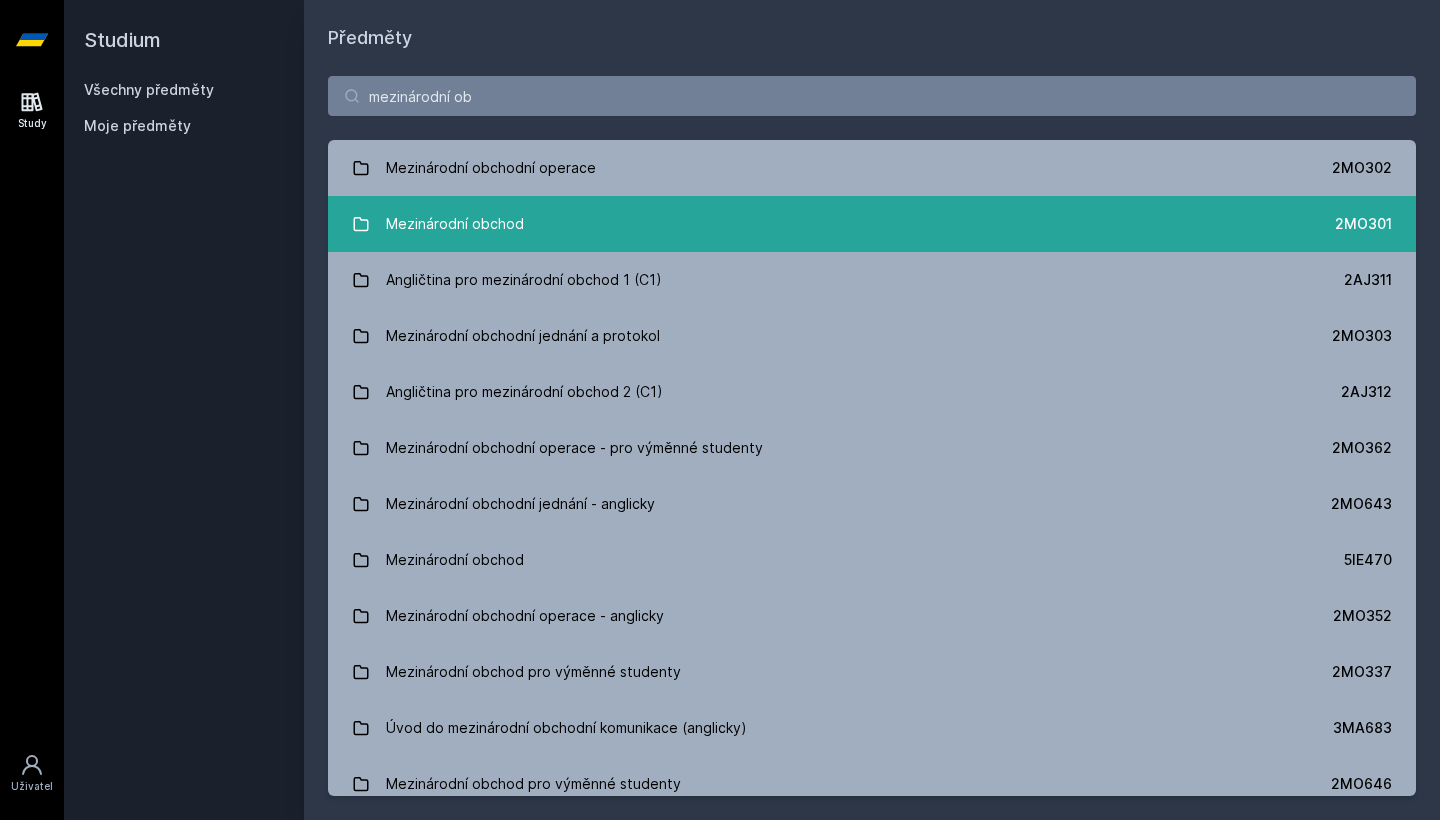 click on "Mezinárodní obchod" at bounding box center (455, 224) 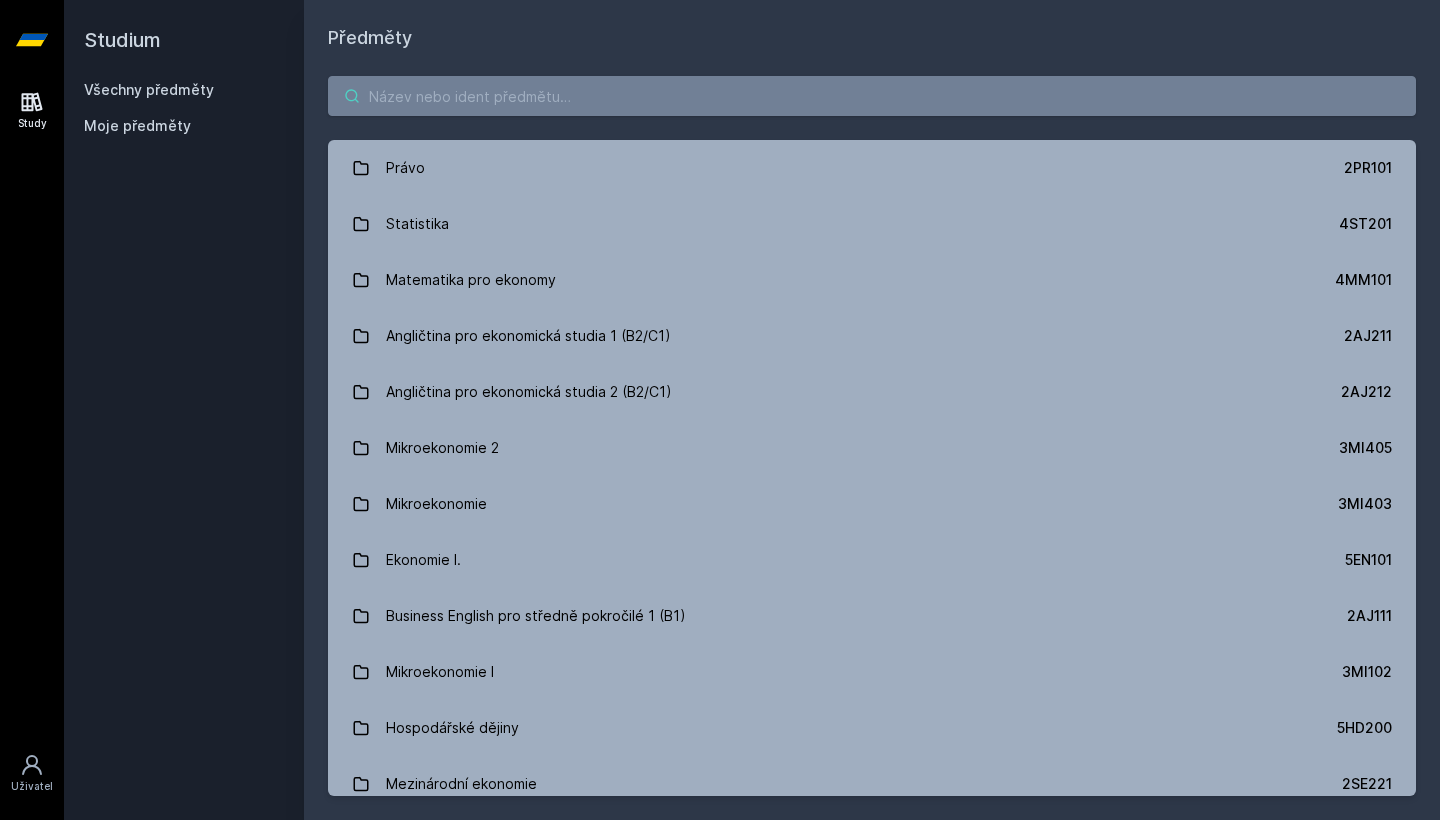 click at bounding box center [872, 96] 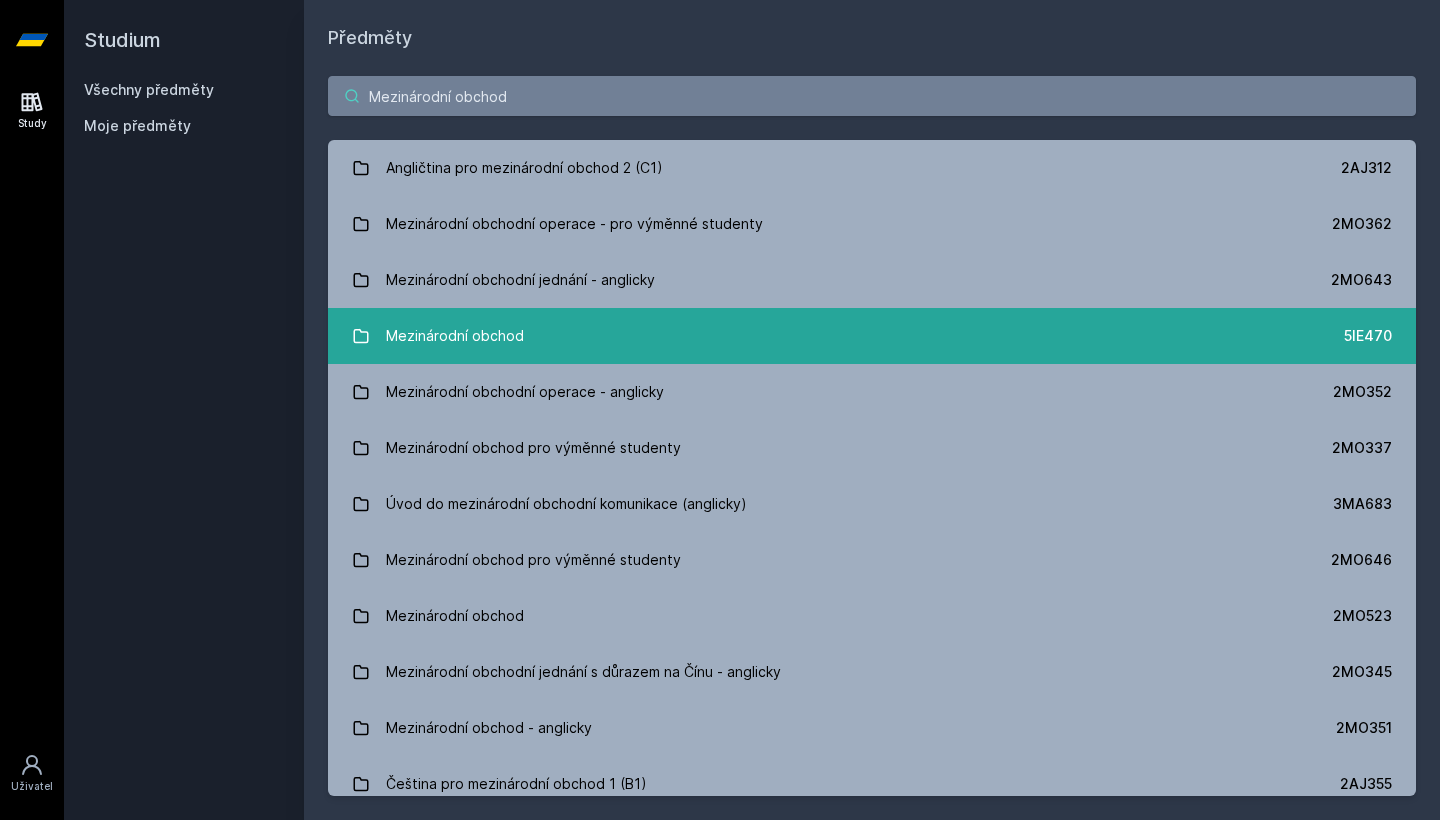 scroll, scrollTop: 223, scrollLeft: 0, axis: vertical 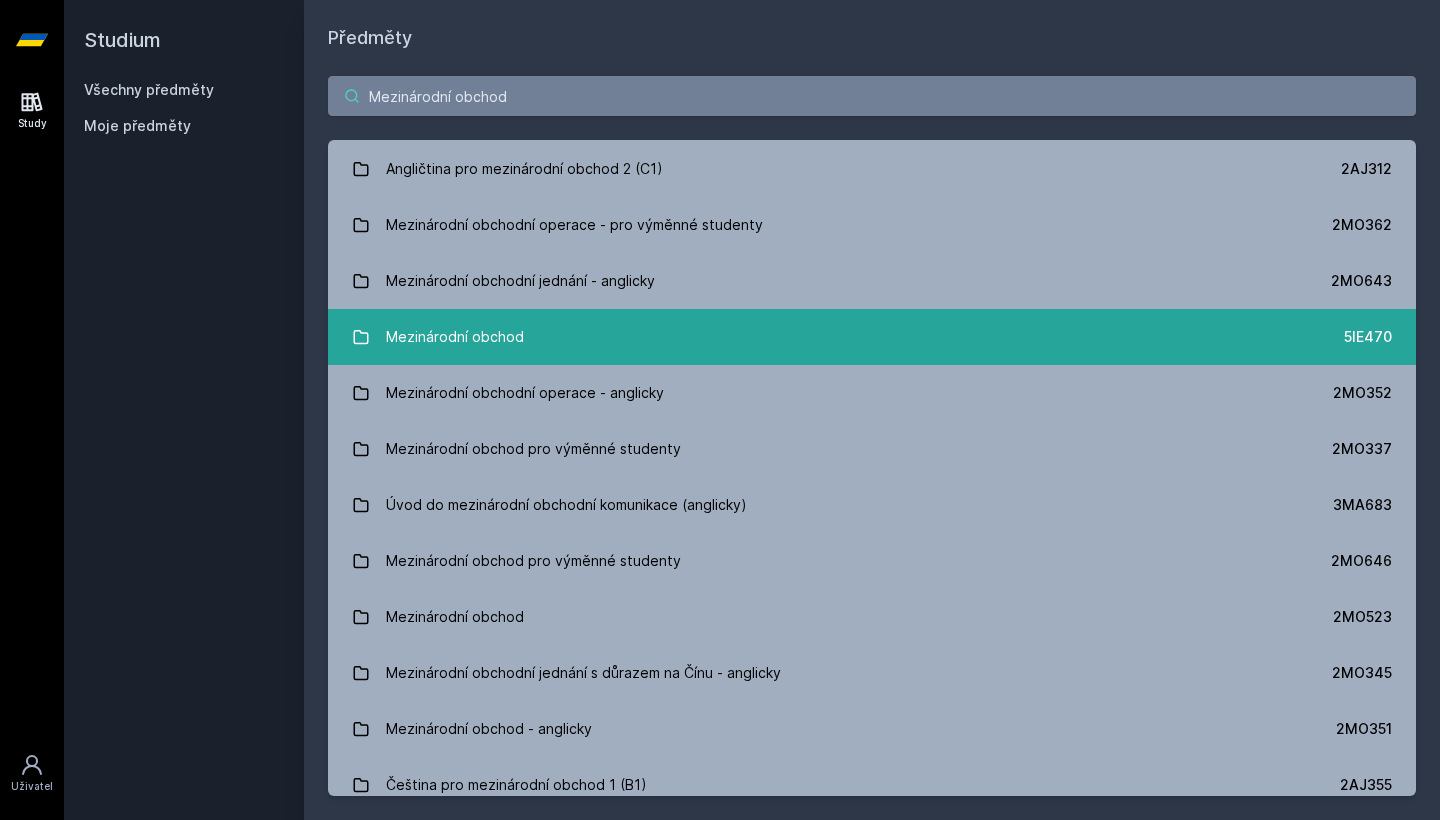 type on "Mezinárodní obchod" 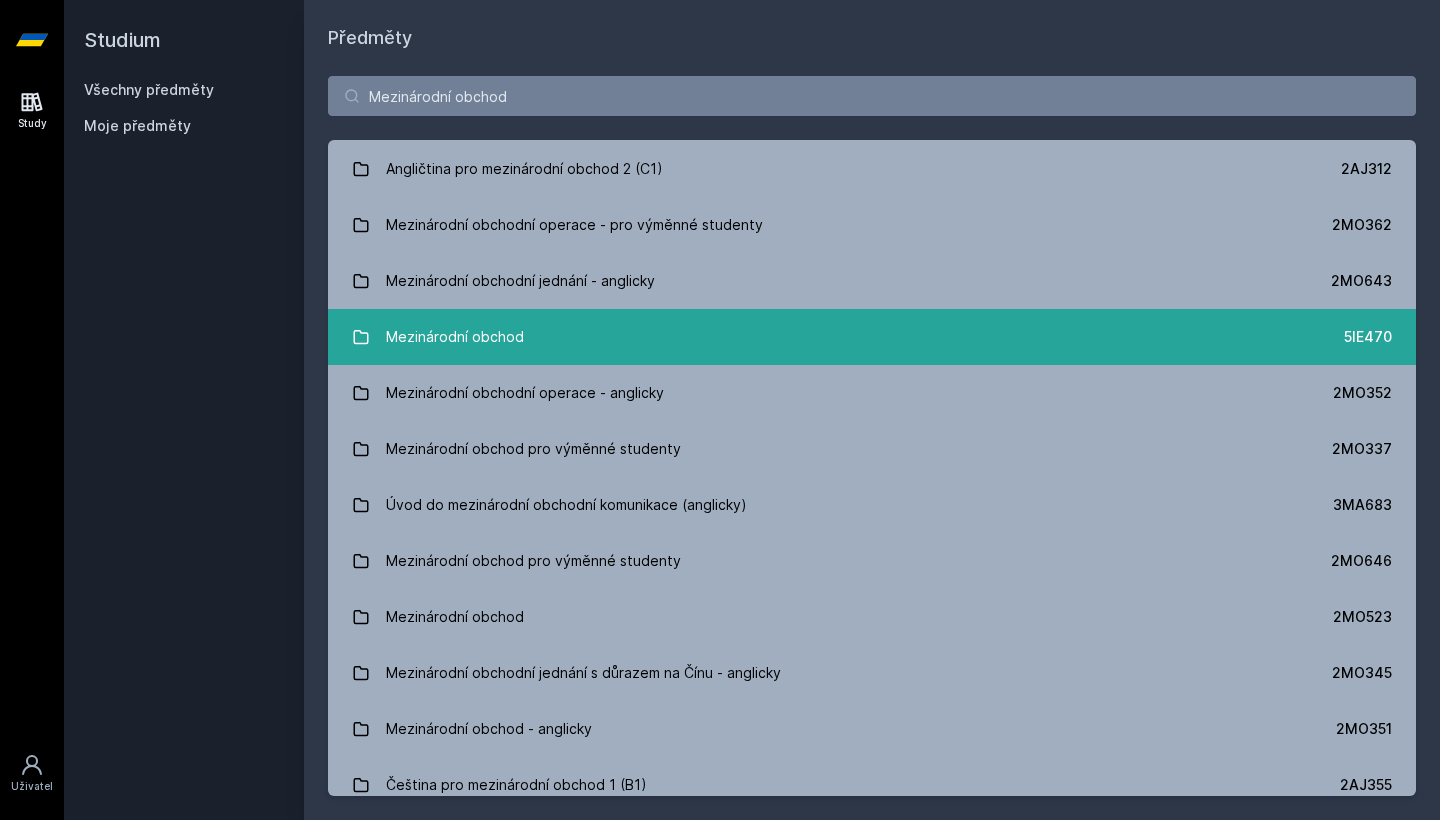 click on "Mezinárodní obchod ([COURSE_CODE])" at bounding box center (872, 337) 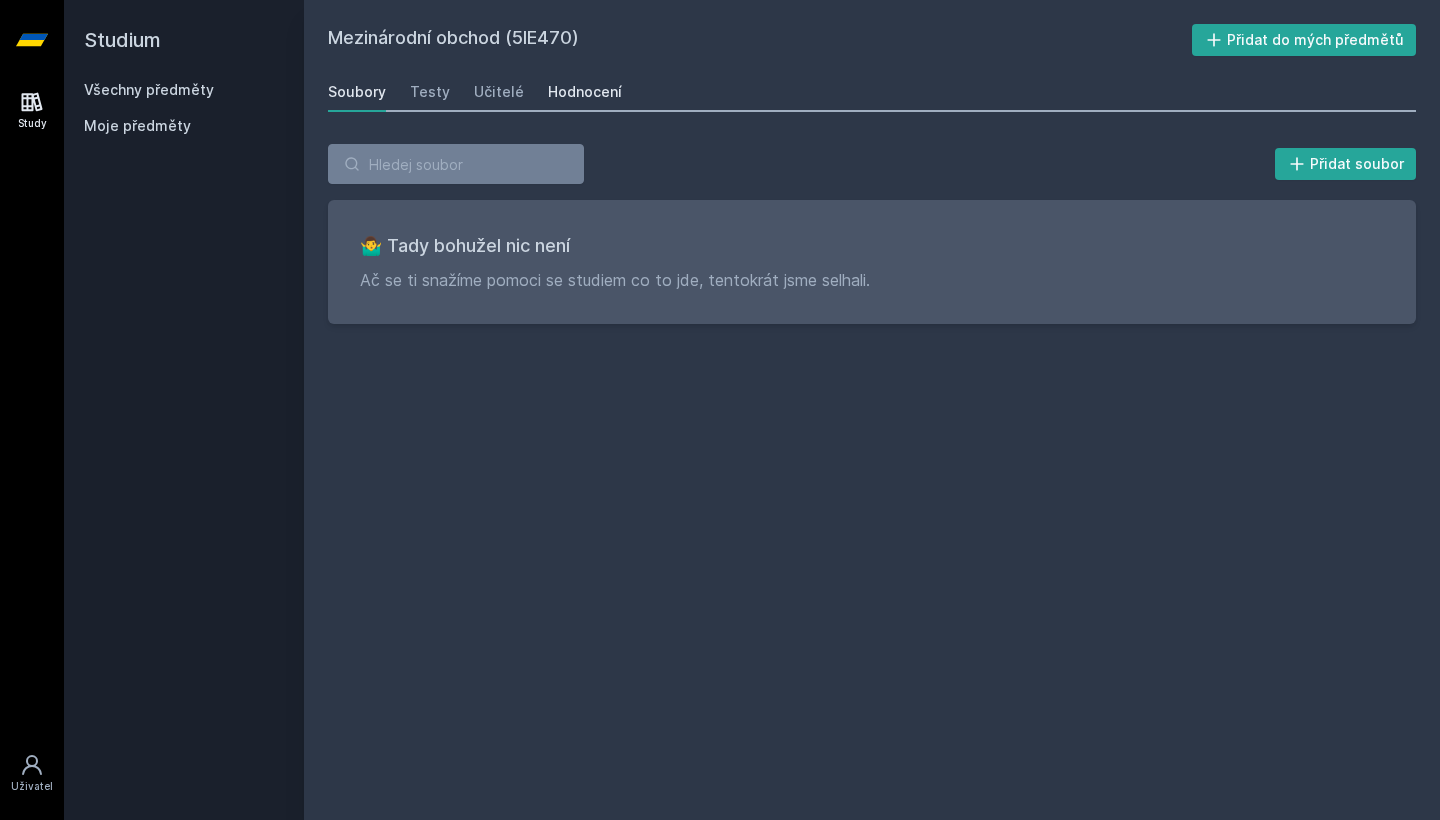 click on "Hodnocení" at bounding box center (585, 92) 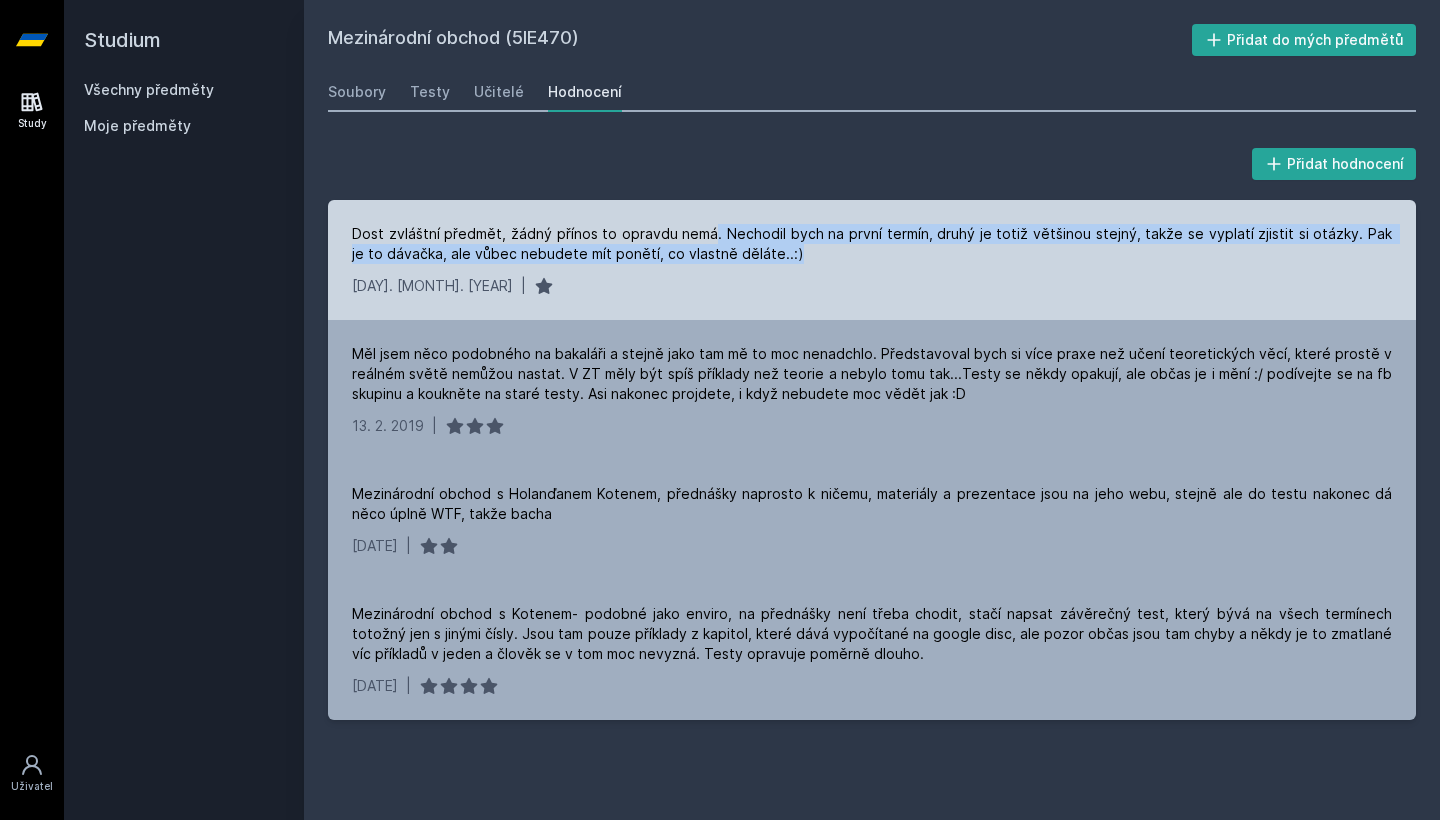 drag, startPoint x: 707, startPoint y: 231, endPoint x: 768, endPoint y: 259, distance: 67.11929 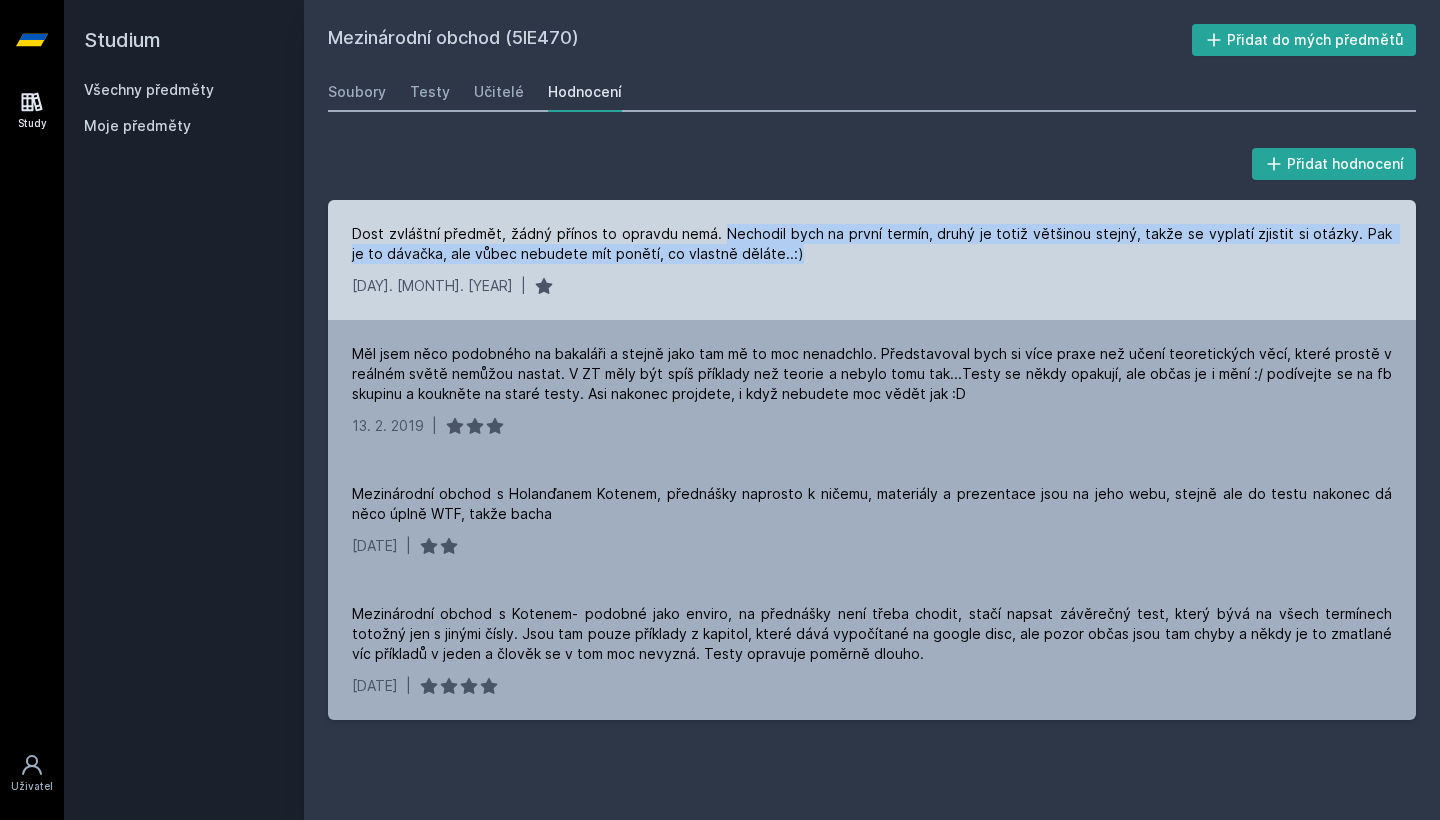 drag, startPoint x: 778, startPoint y: 258, endPoint x: 715, endPoint y: 229, distance: 69.354164 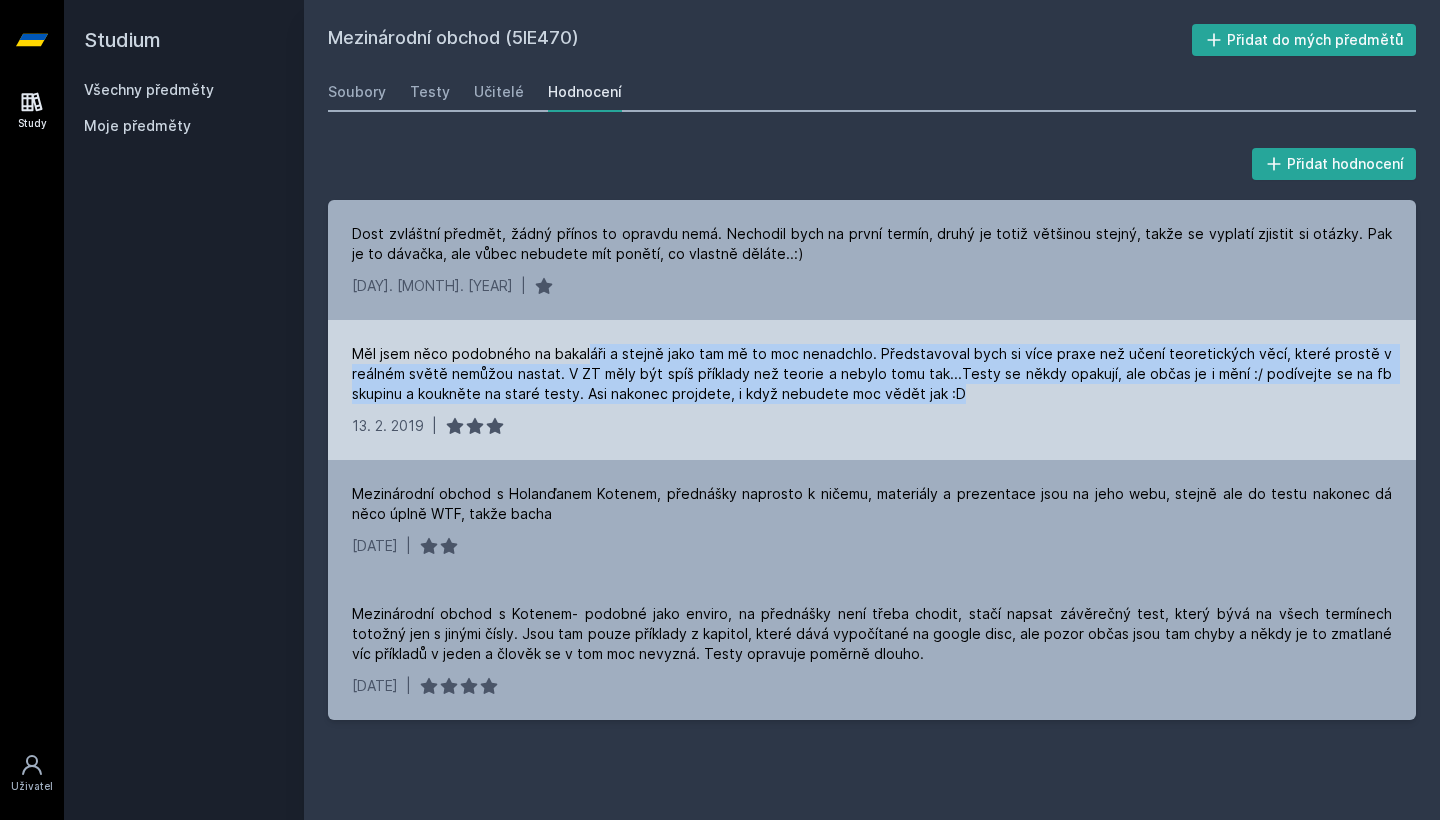 drag, startPoint x: 591, startPoint y: 352, endPoint x: 964, endPoint y: 403, distance: 376.47046 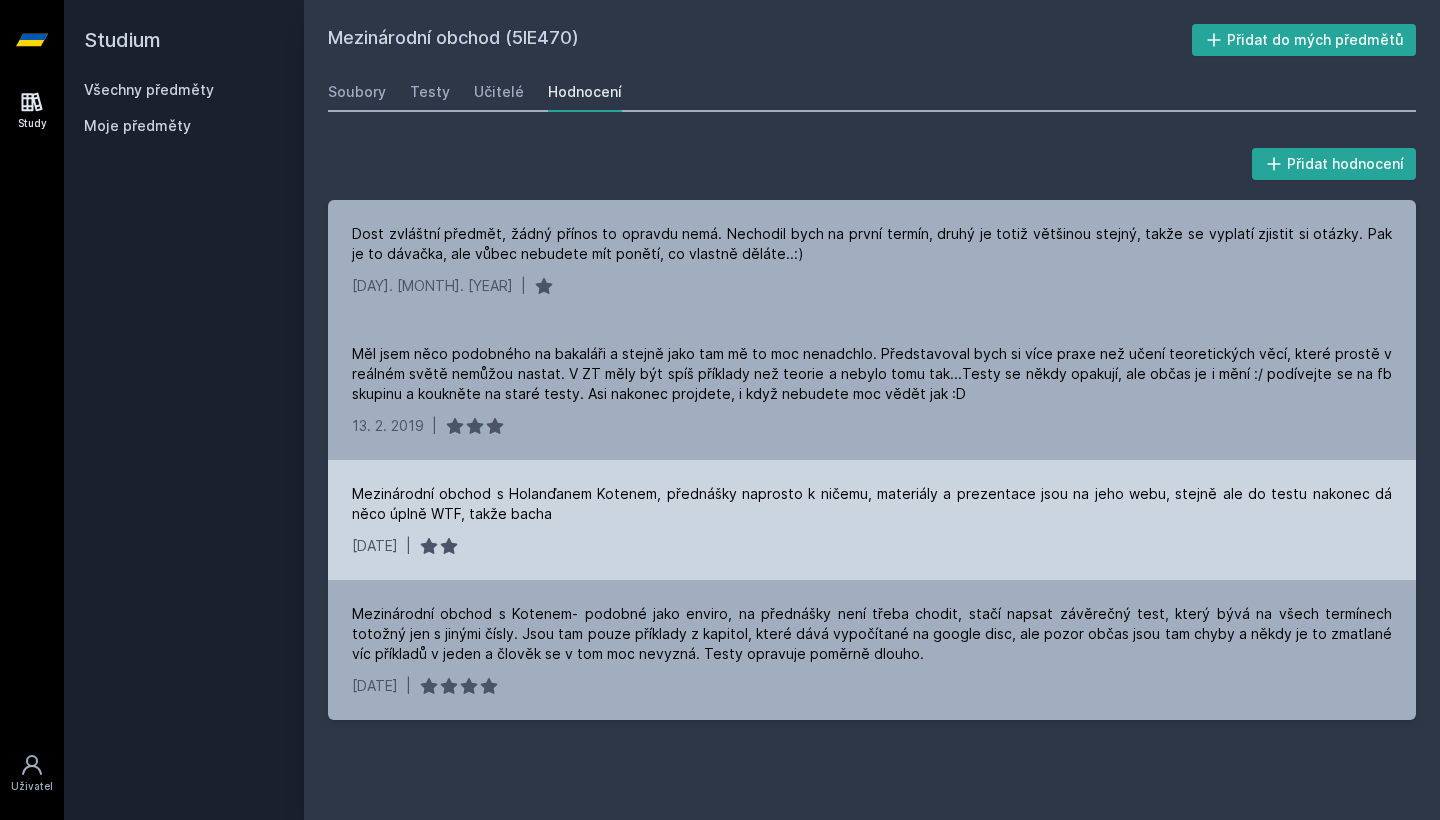 scroll, scrollTop: 0, scrollLeft: 0, axis: both 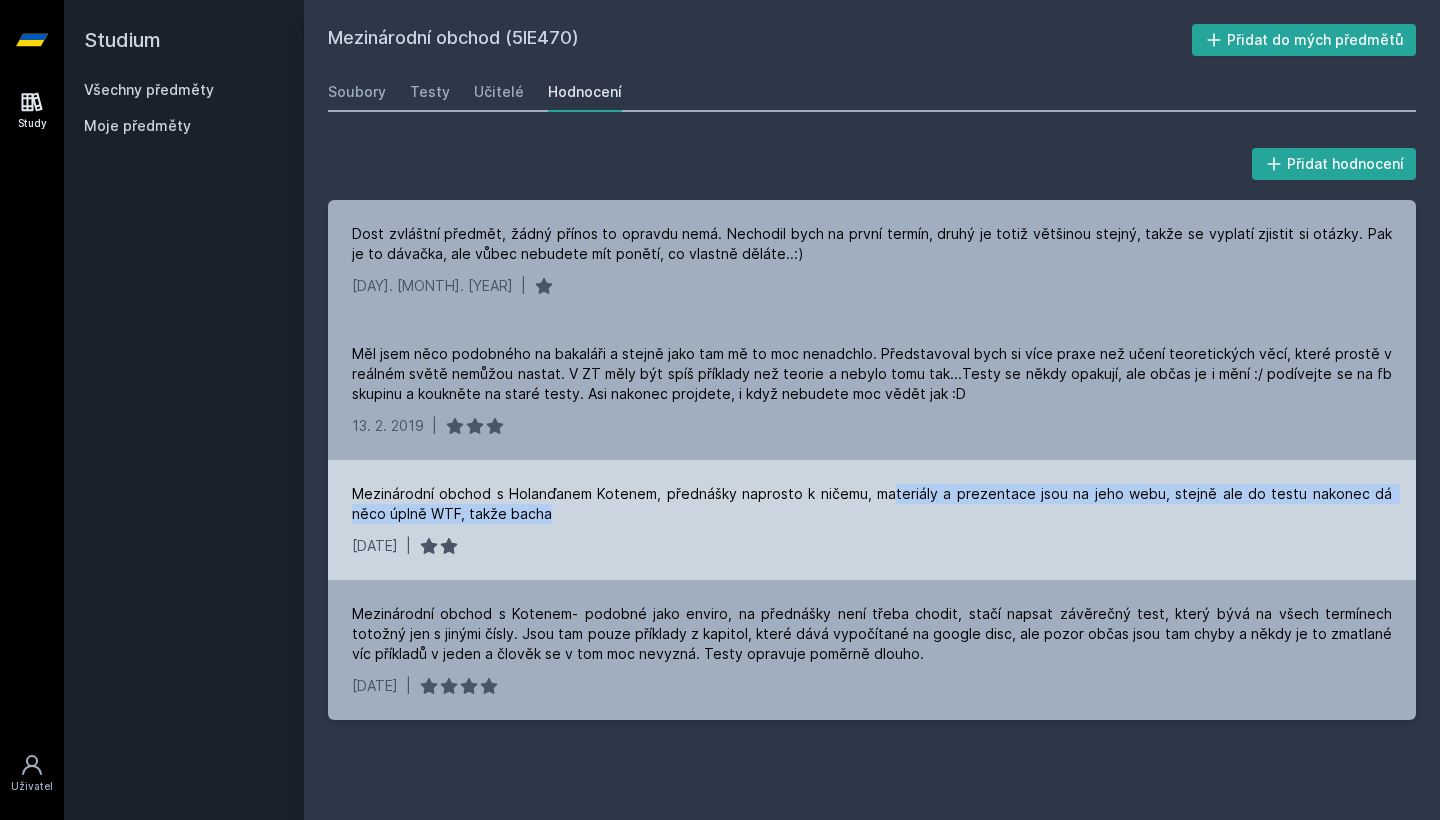 drag, startPoint x: 883, startPoint y: 508, endPoint x: 882, endPoint y: 484, distance: 24.020824 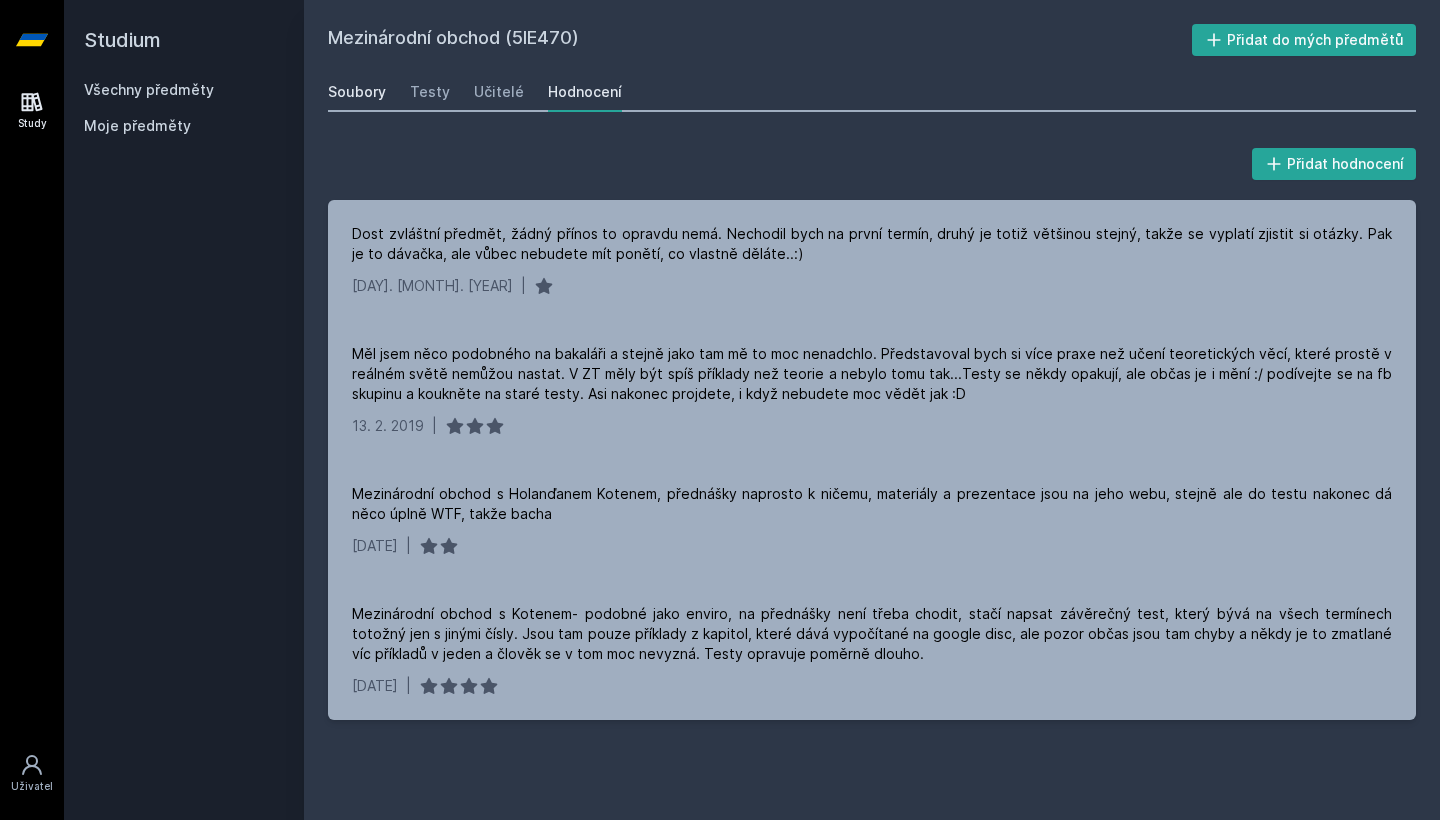 click on "Soubory" at bounding box center [357, 92] 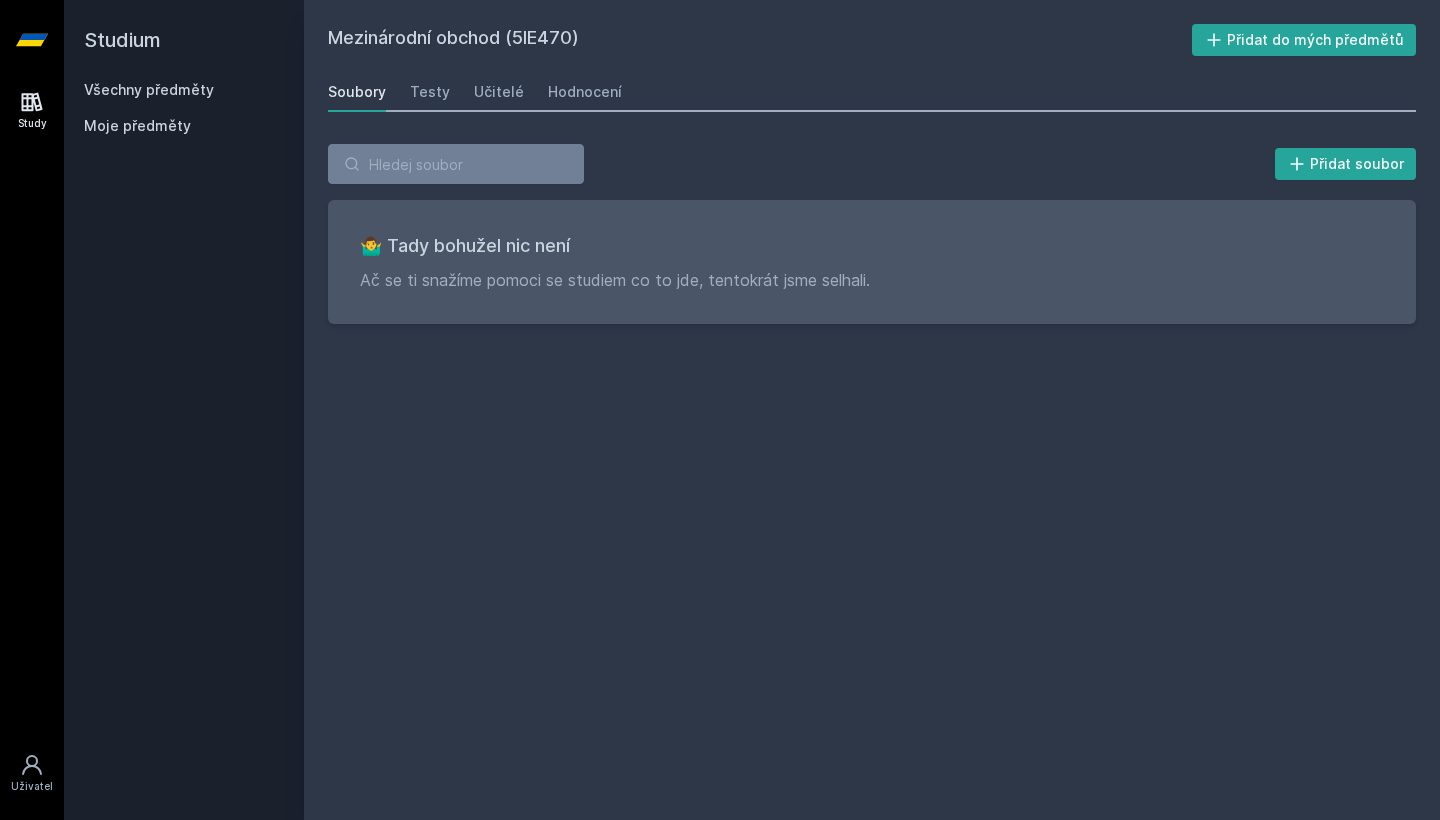 click on "Soubory
Testy
Učitelé
Hodnocení" at bounding box center [872, 92] 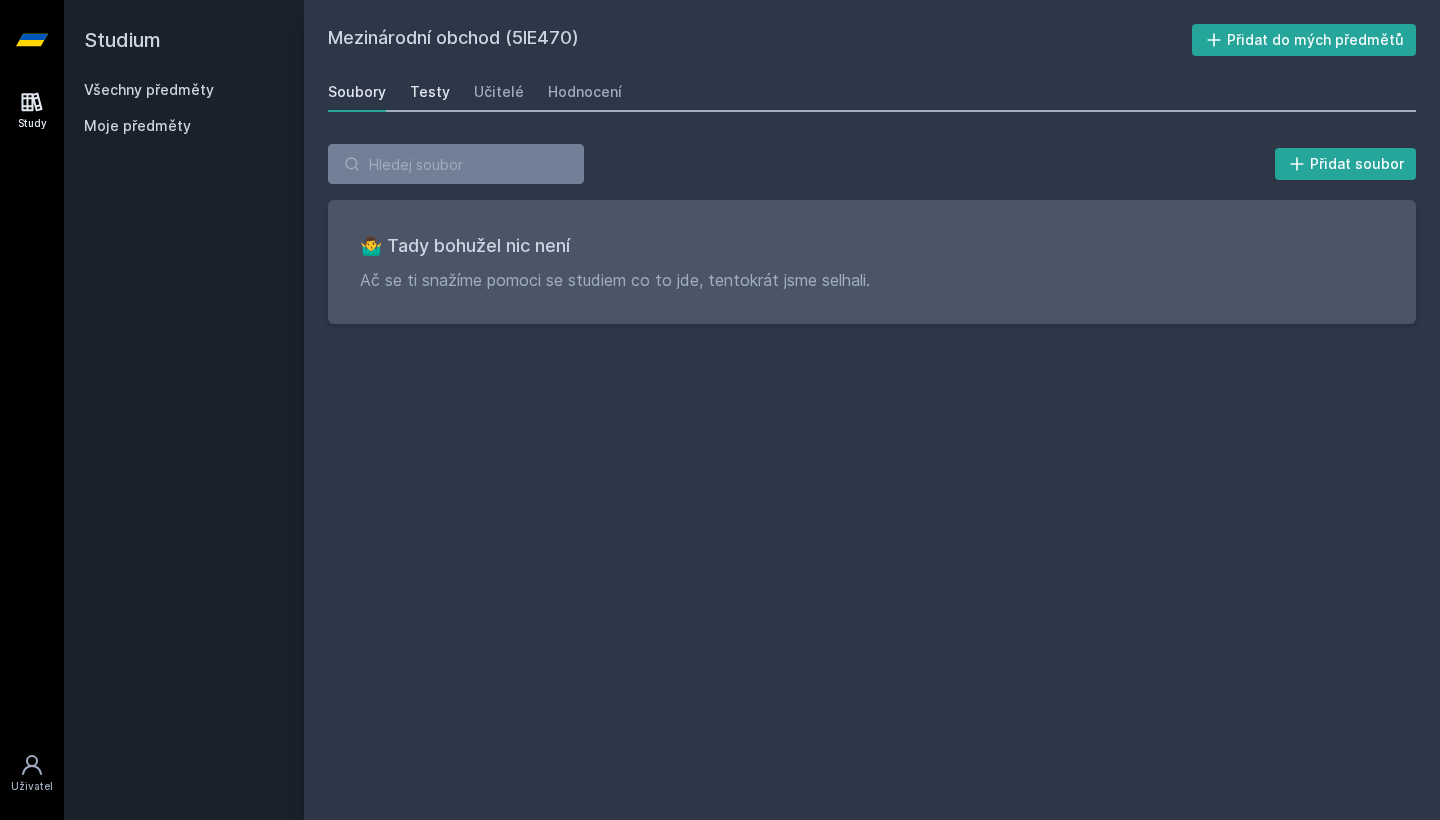 click on "Testy" at bounding box center (430, 92) 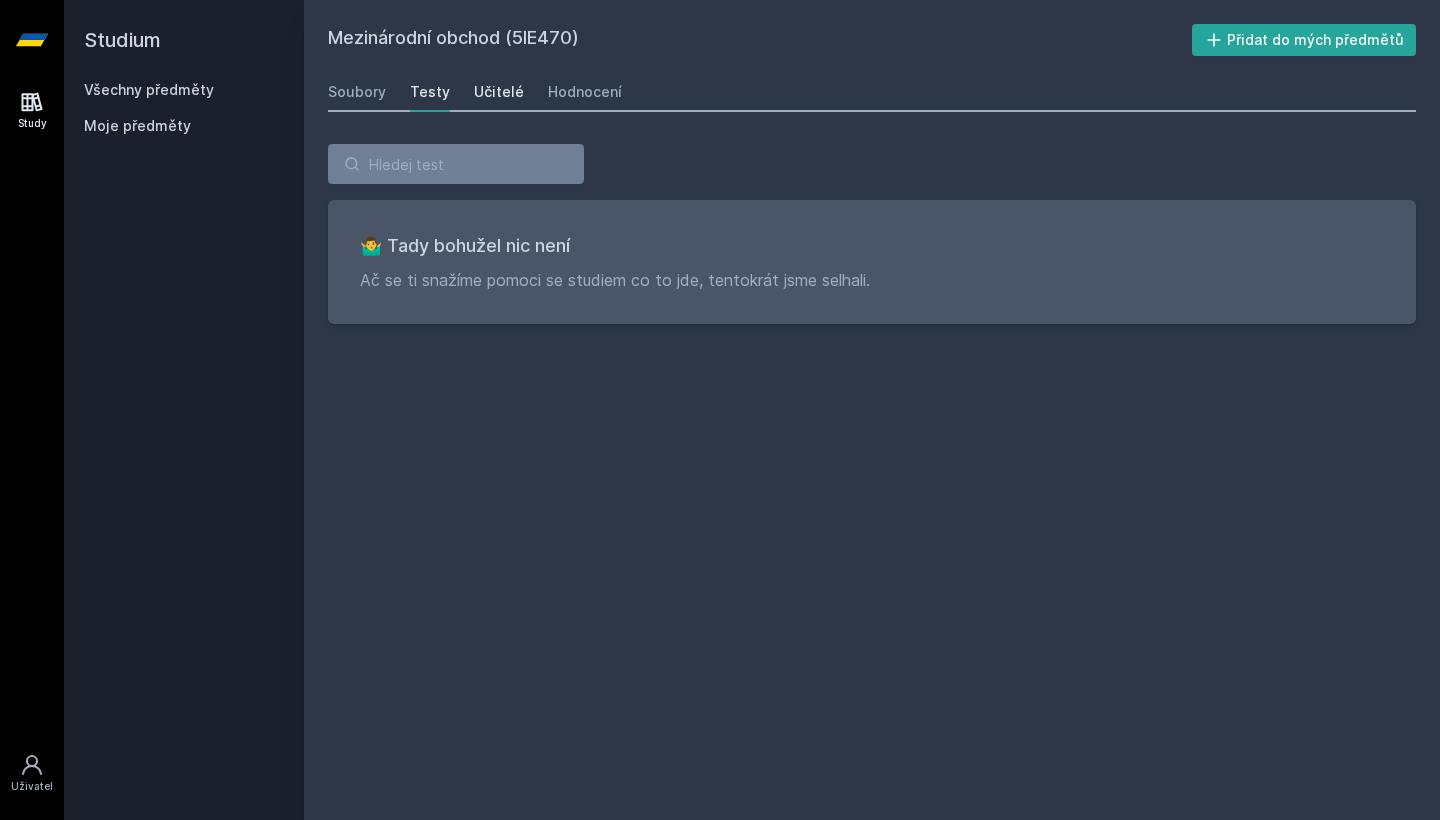 click on "Učitelé" at bounding box center [499, 92] 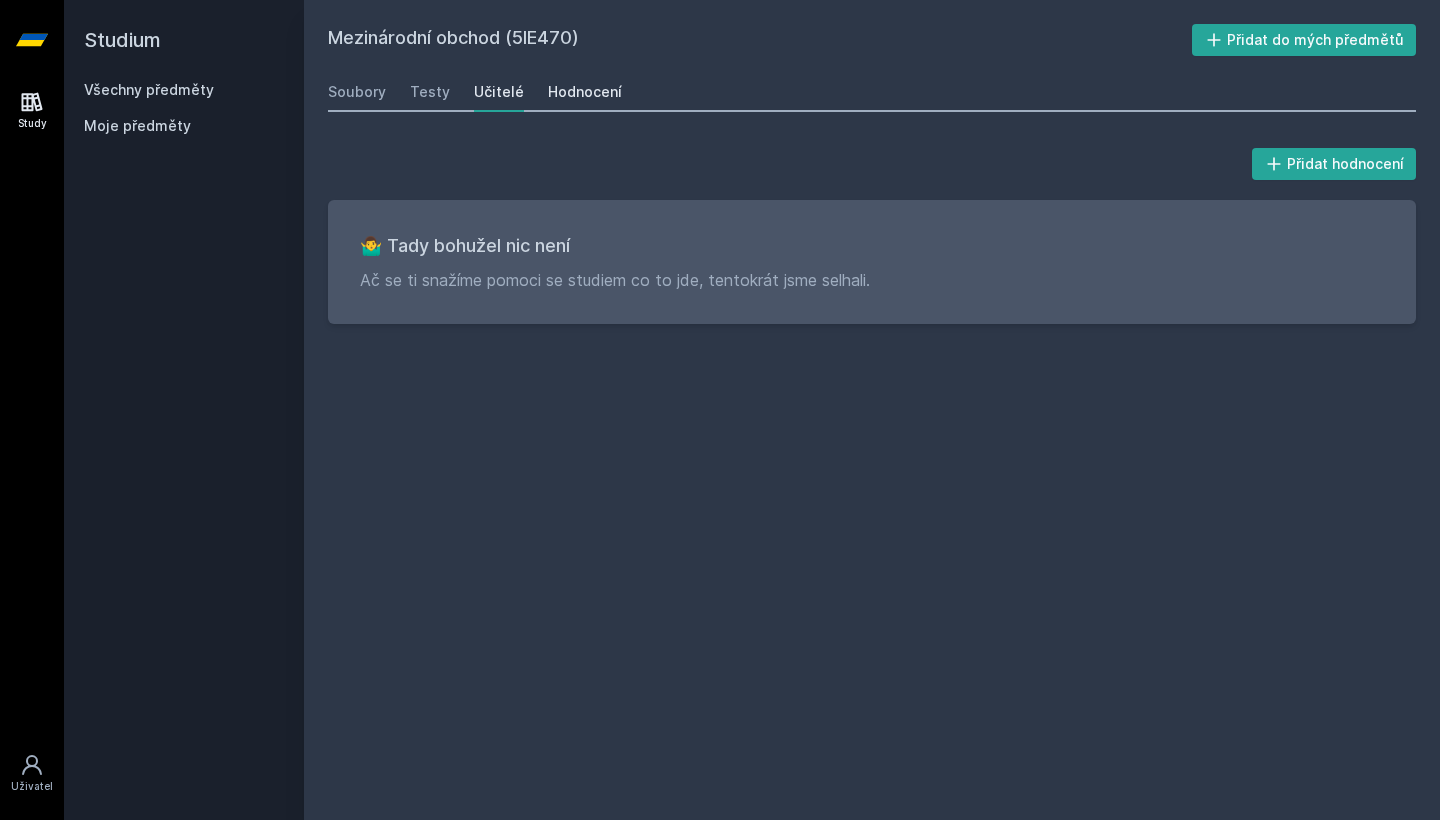 click on "Hodnocení" at bounding box center [585, 92] 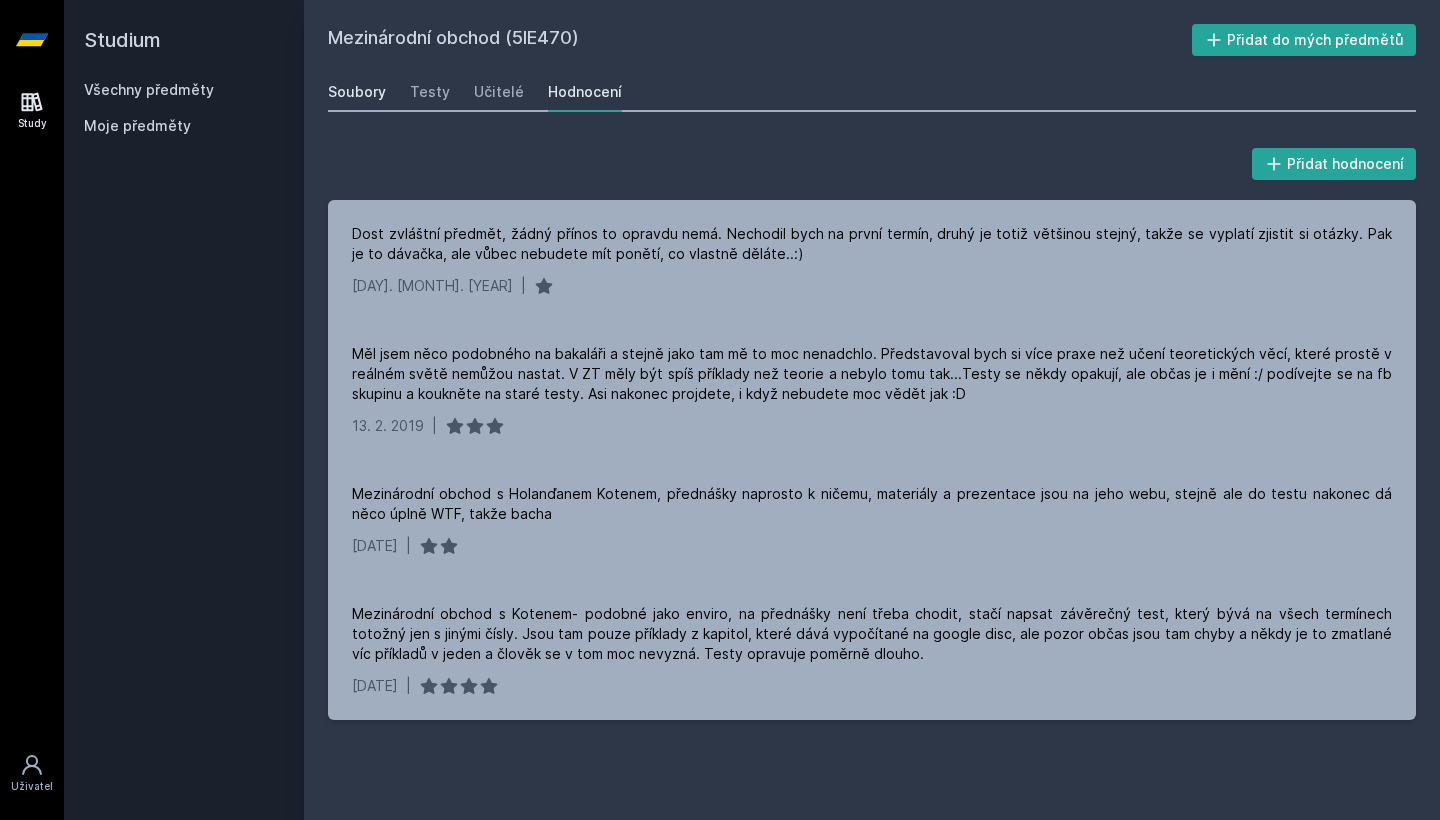 click on "Soubory" at bounding box center (357, 92) 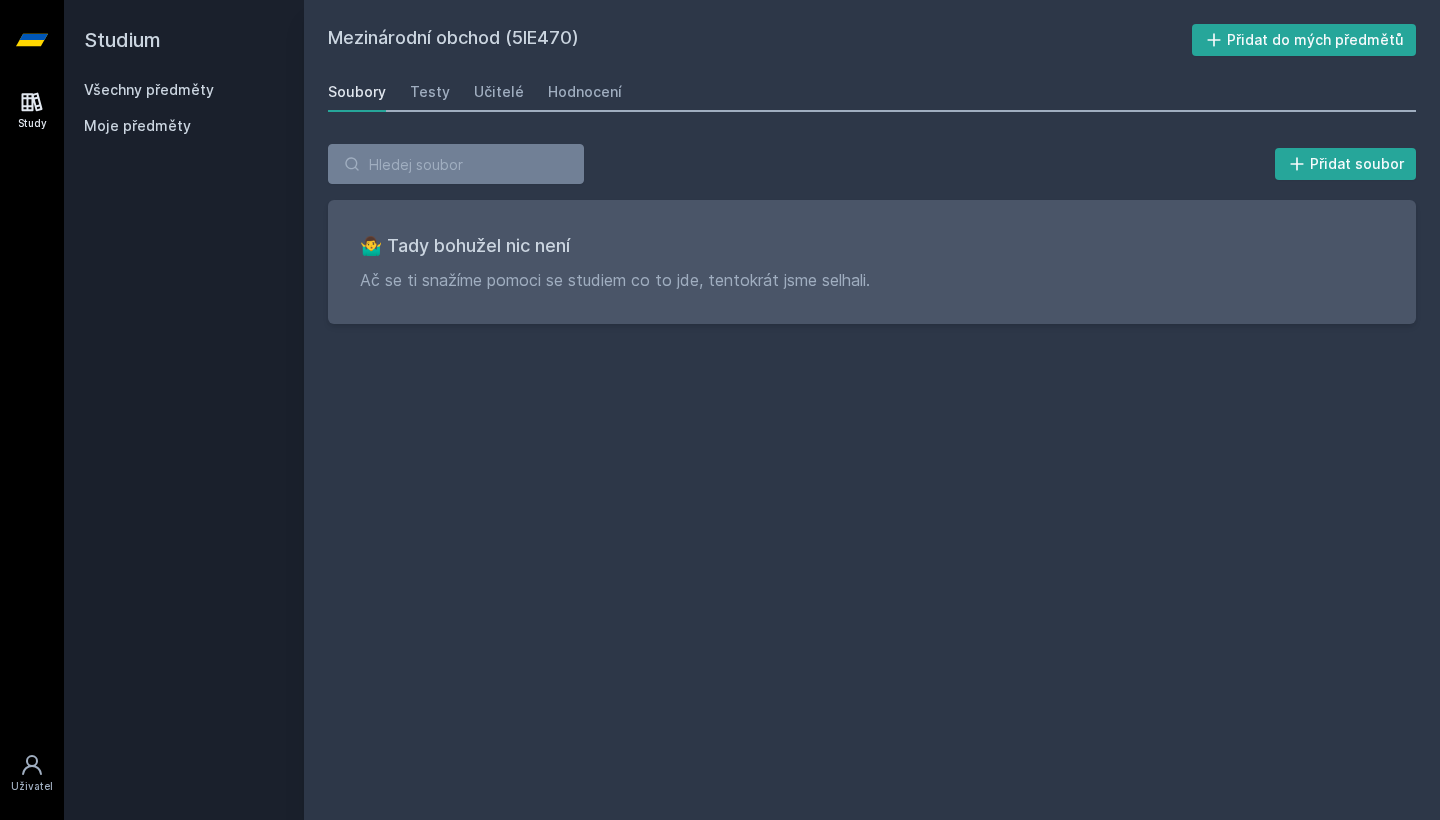 click on "Všechny předměty" at bounding box center (149, 89) 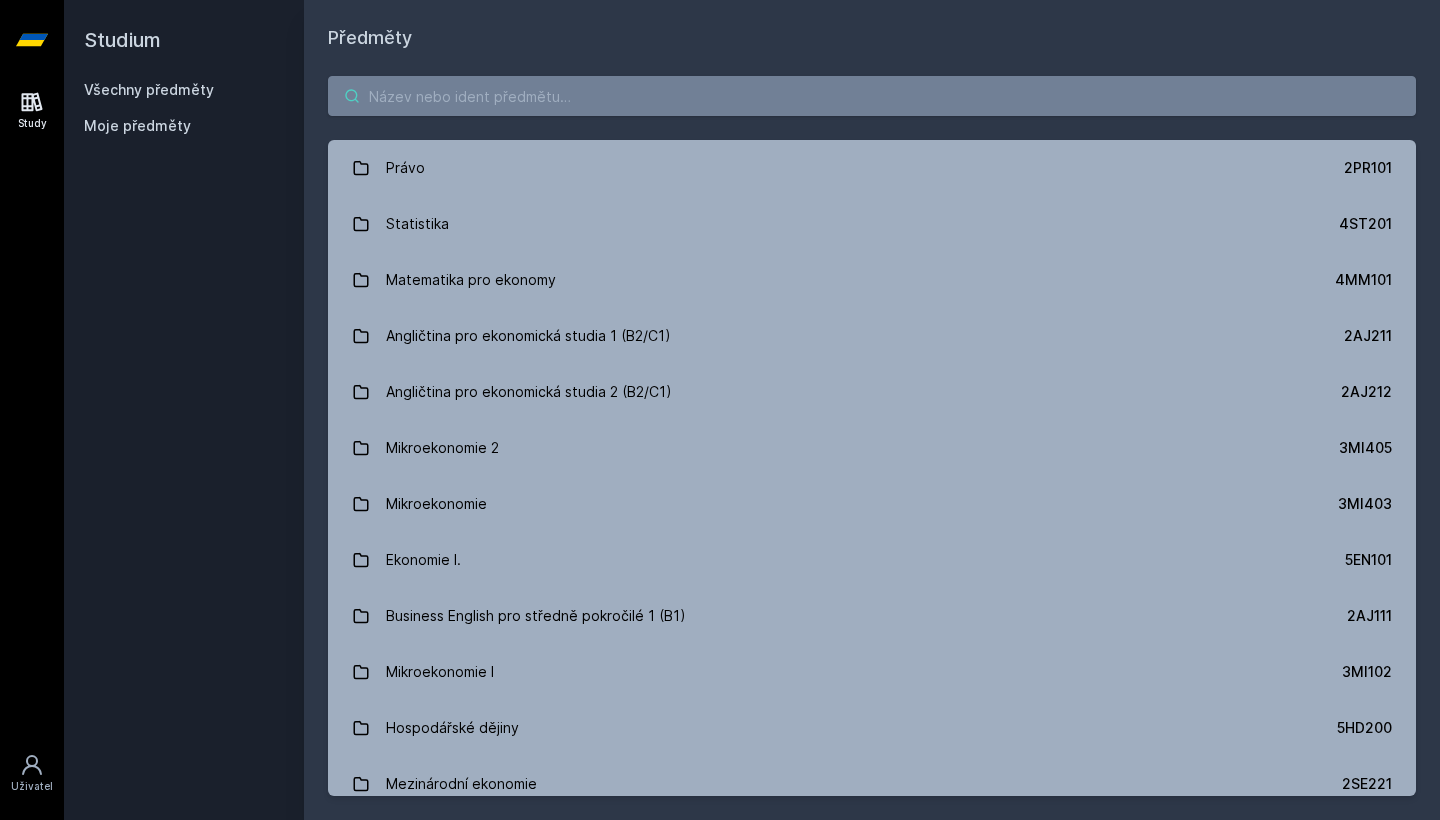 click at bounding box center (872, 96) 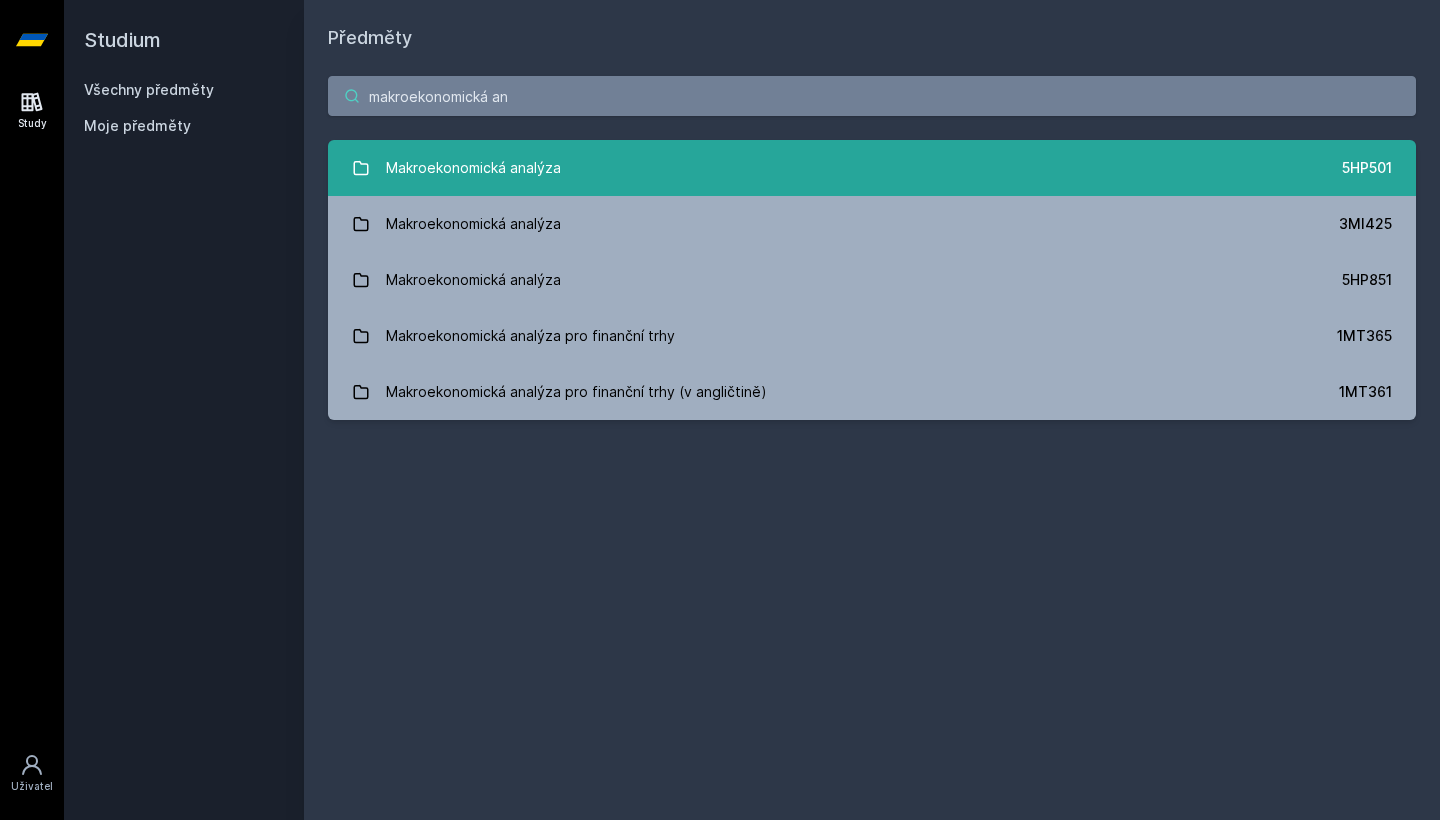 type on "makroekonomická an" 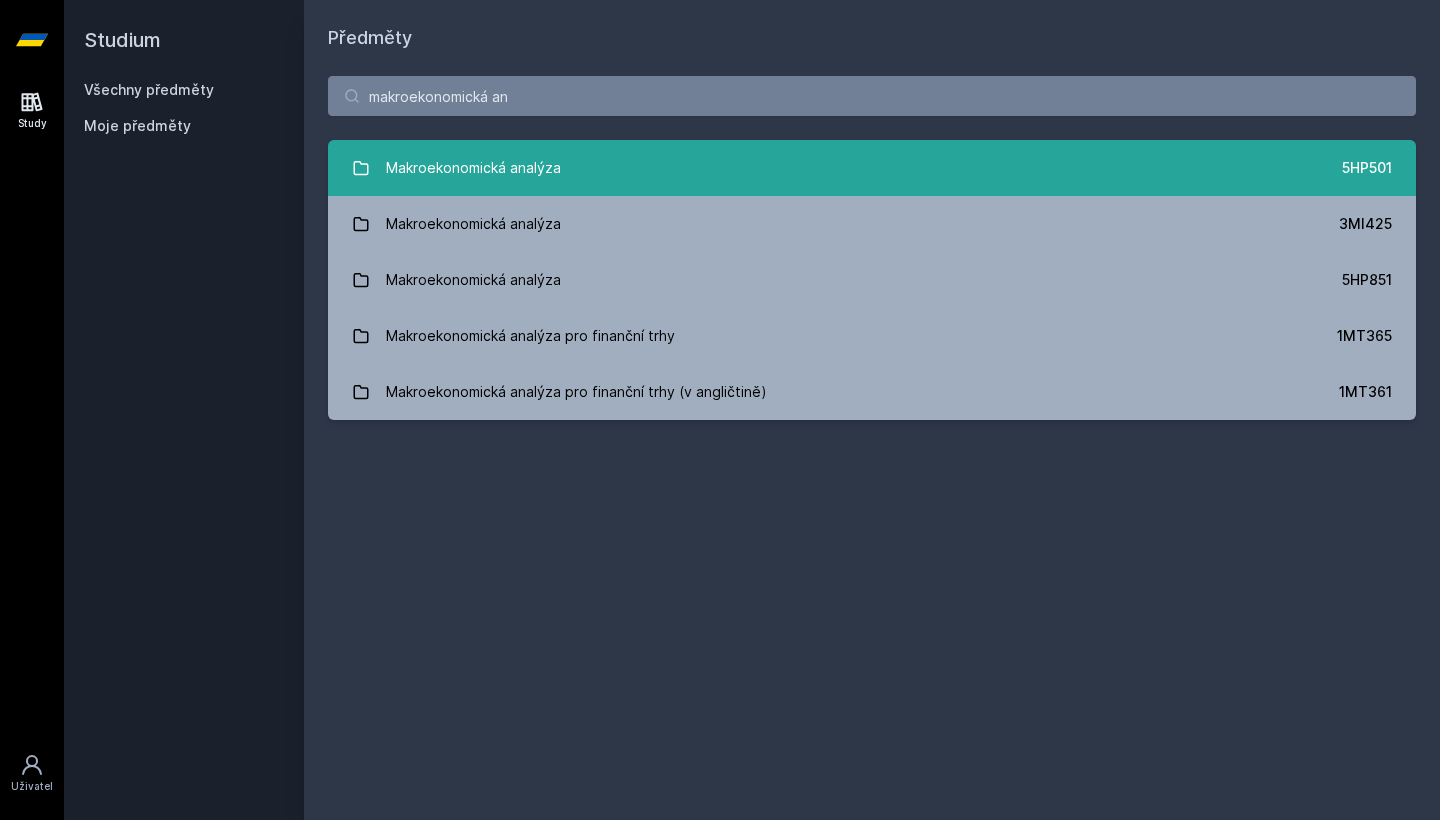 click on "Makroekonomická analýza" at bounding box center (473, 168) 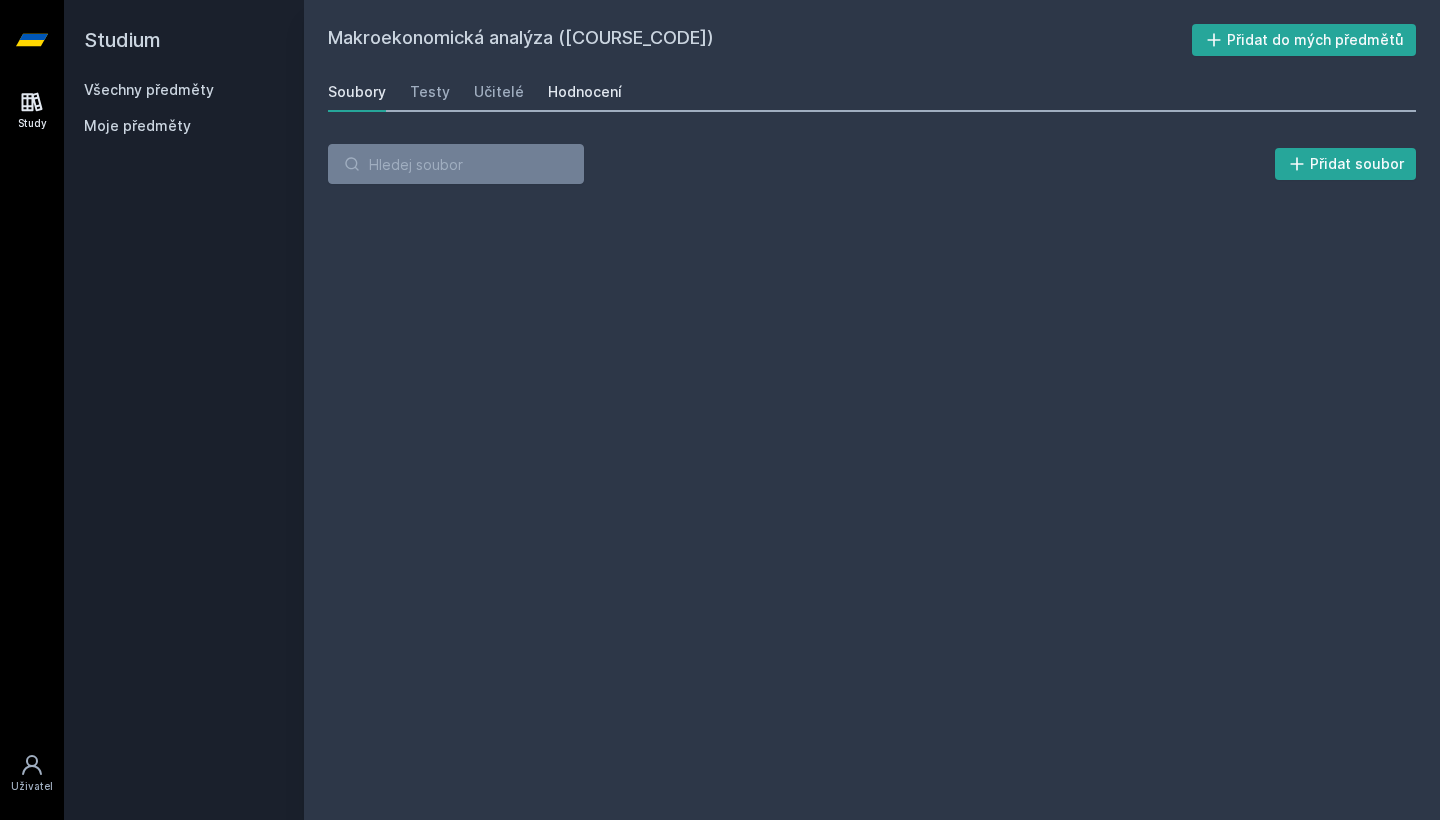 click on "Hodnocení" at bounding box center [585, 92] 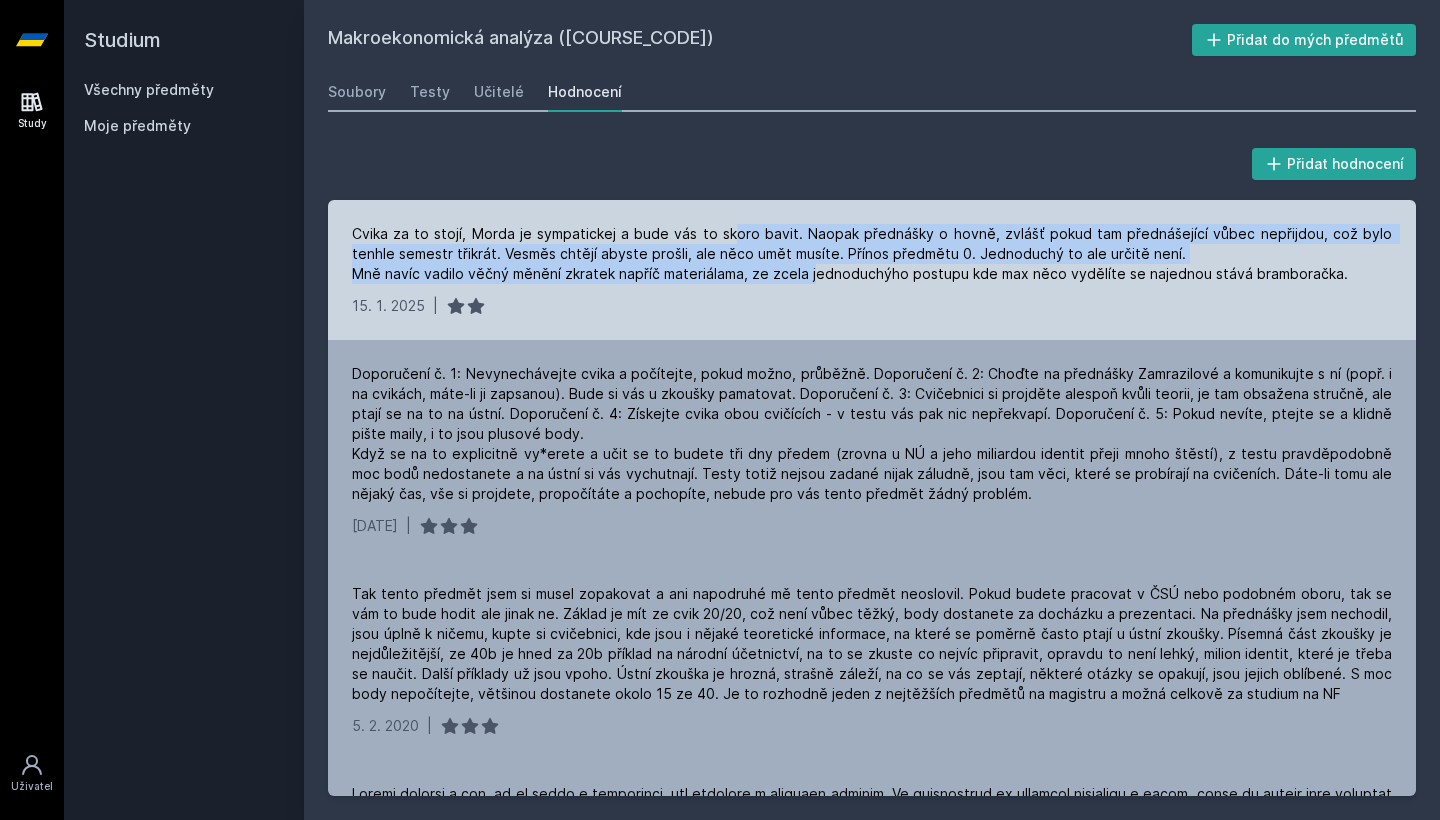 drag, startPoint x: 723, startPoint y: 234, endPoint x: 809, endPoint y: 271, distance: 93.62158 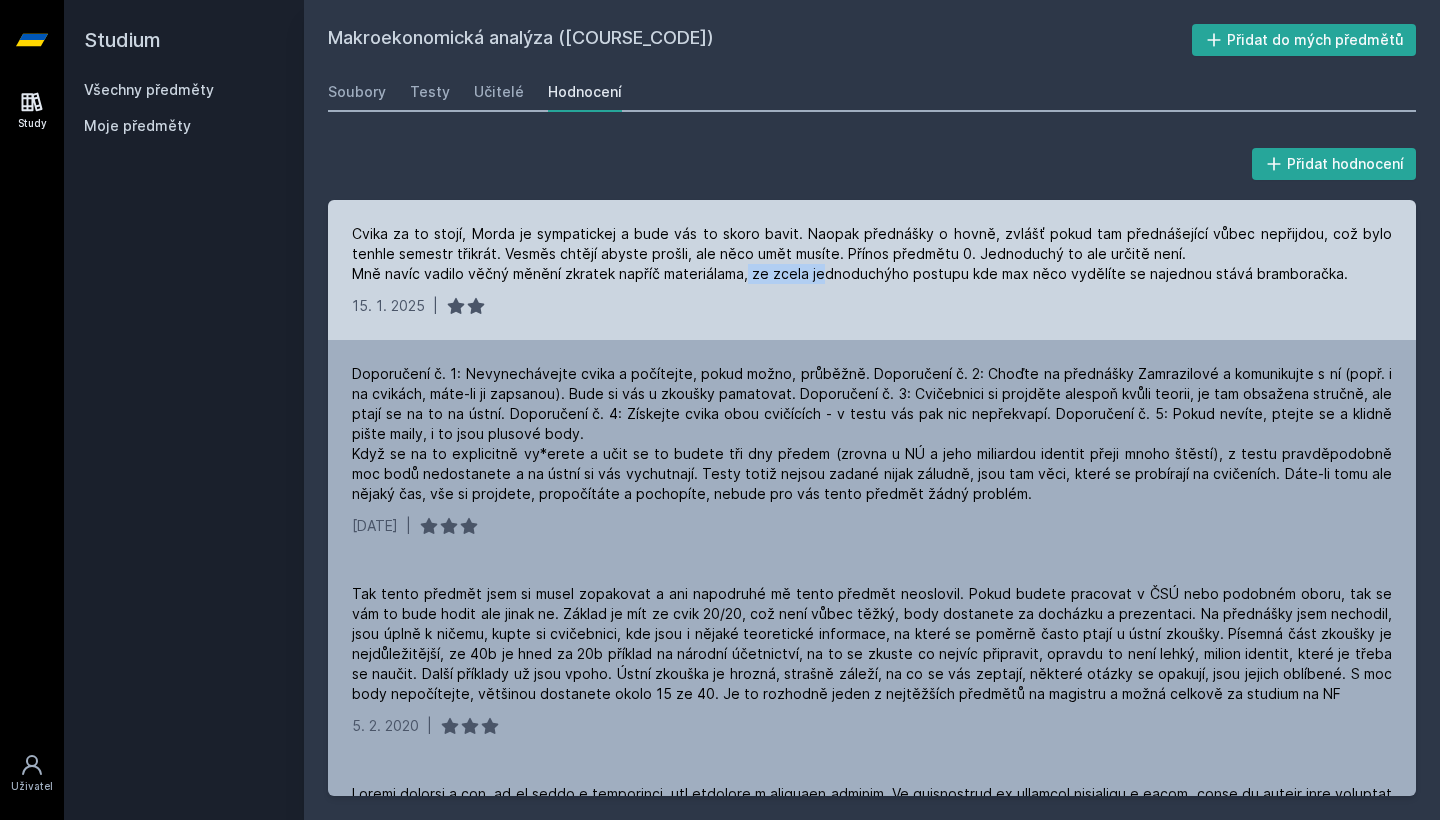 drag, startPoint x: 743, startPoint y: 274, endPoint x: 818, endPoint y: 269, distance: 75.16648 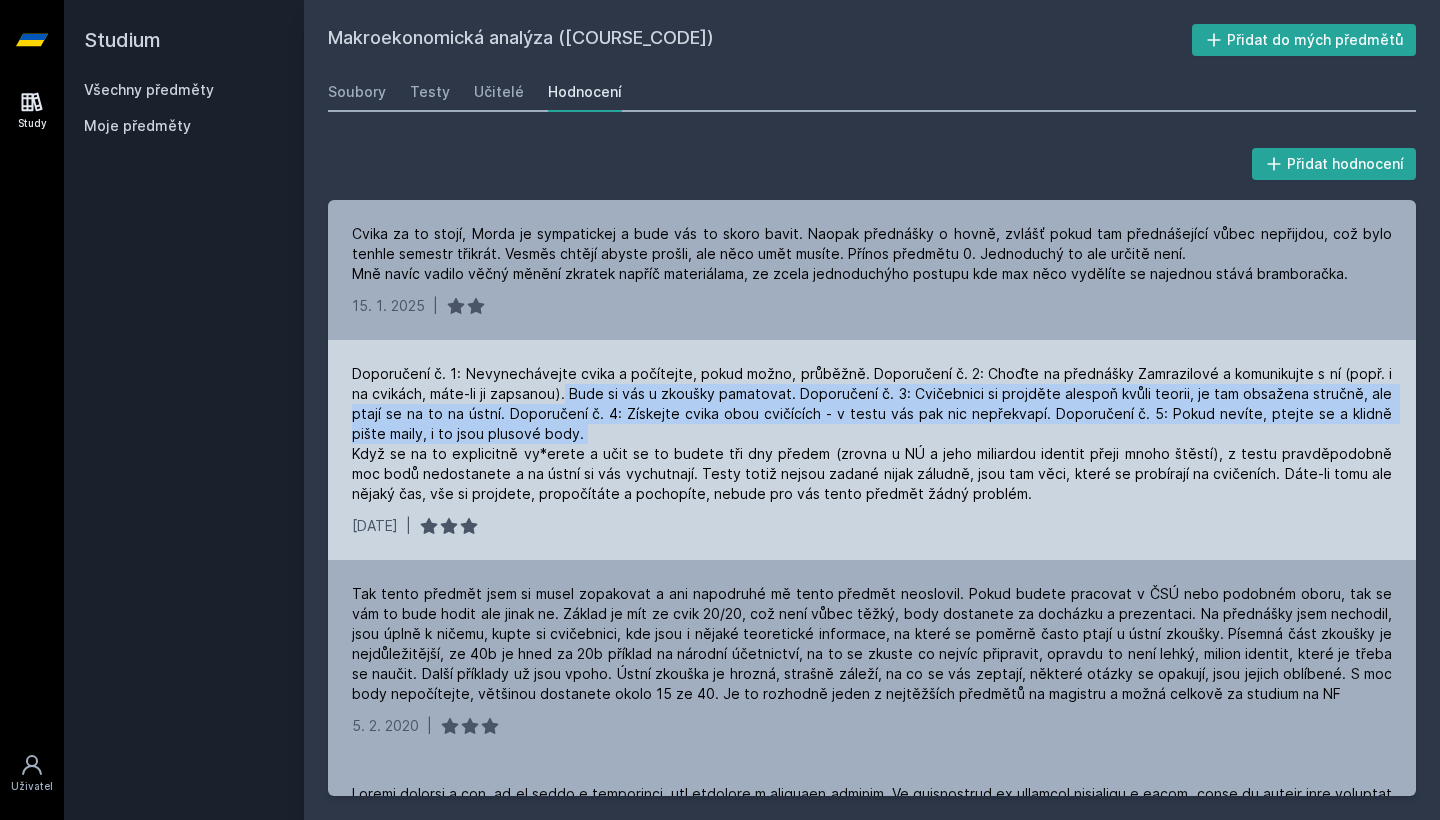 drag, startPoint x: 545, startPoint y: 389, endPoint x: 722, endPoint y: 430, distance: 181.68654 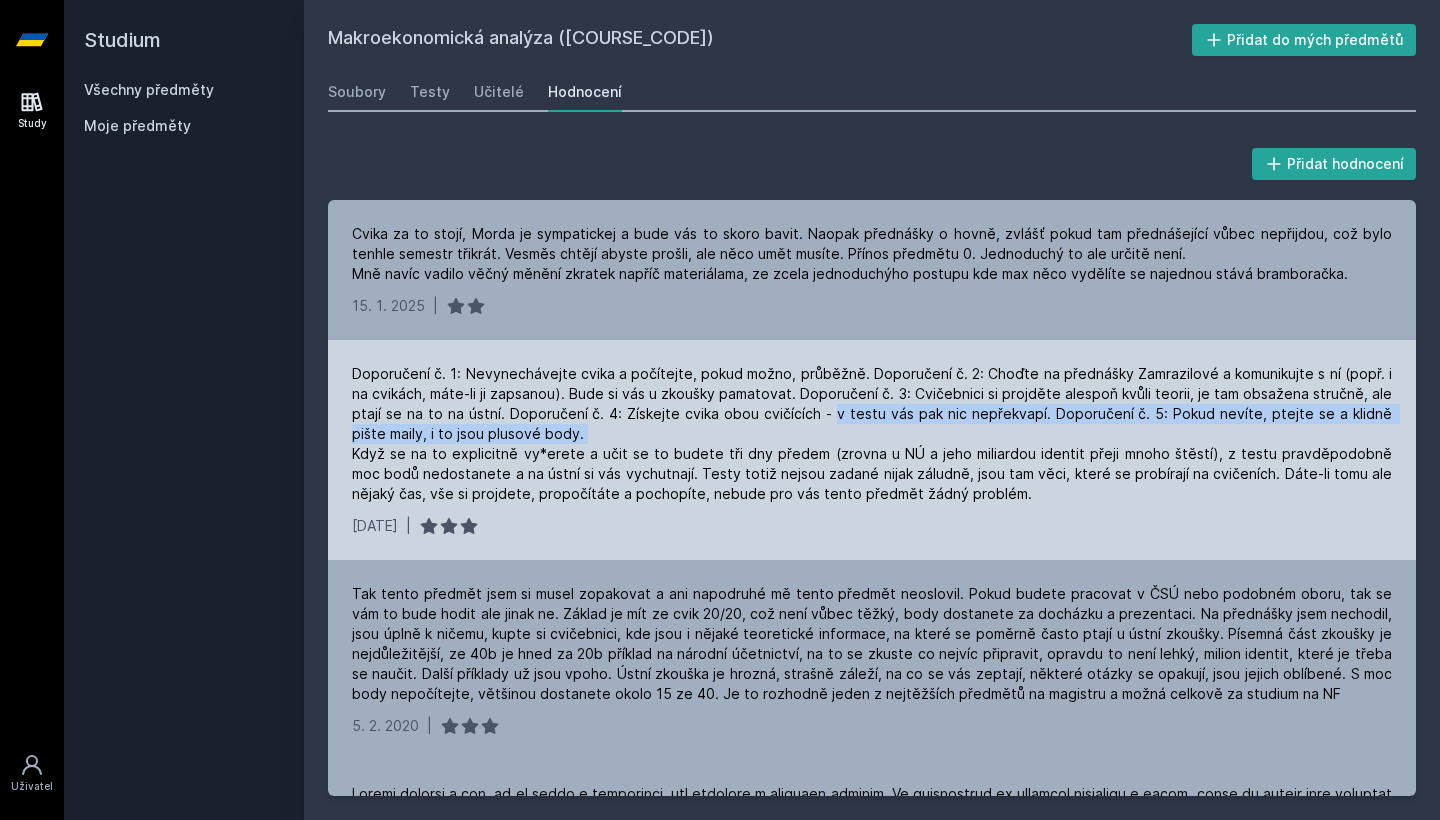 drag, startPoint x: 722, startPoint y: 430, endPoint x: 784, endPoint y: 402, distance: 68.0294 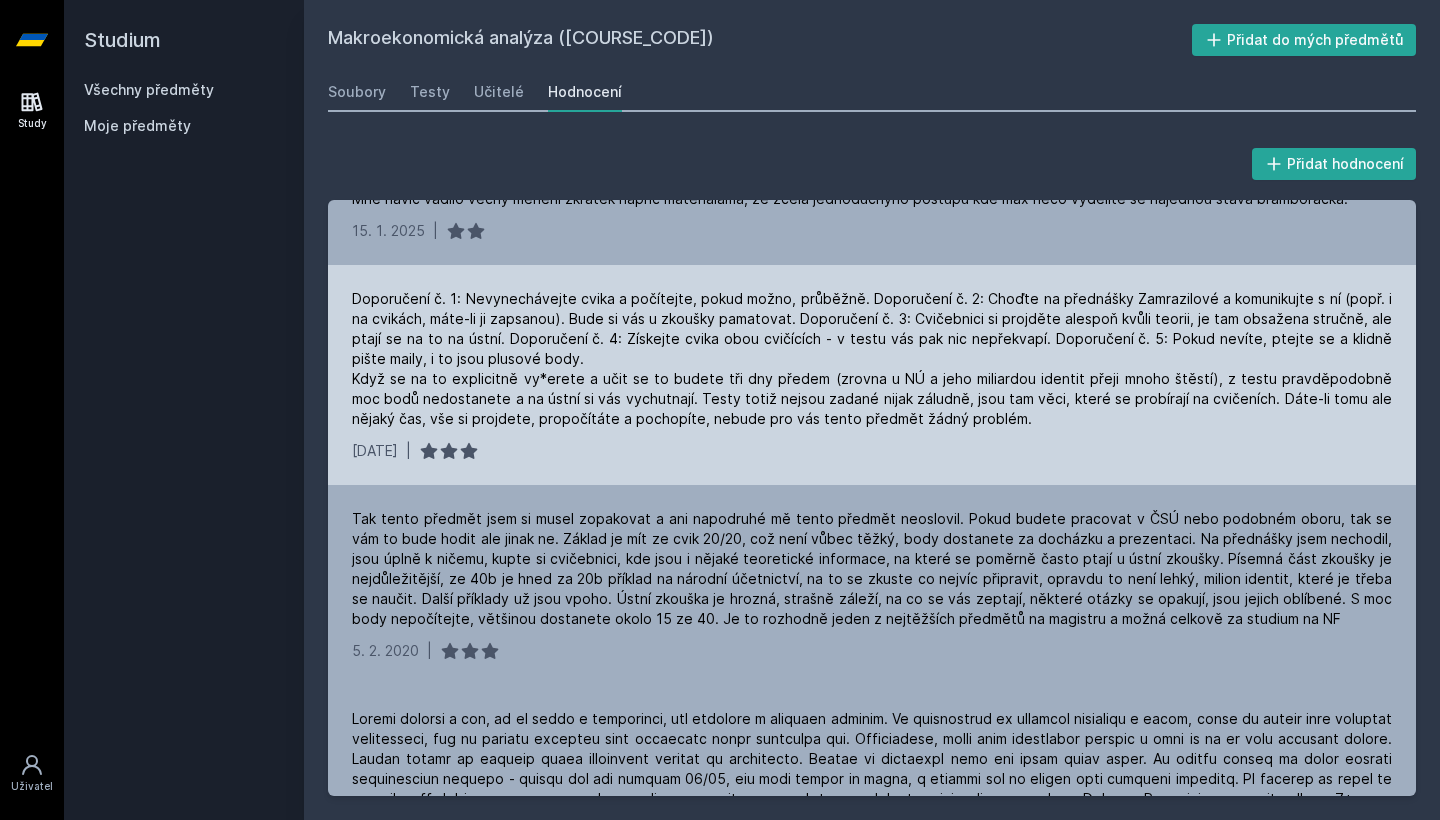 scroll, scrollTop: 82, scrollLeft: 0, axis: vertical 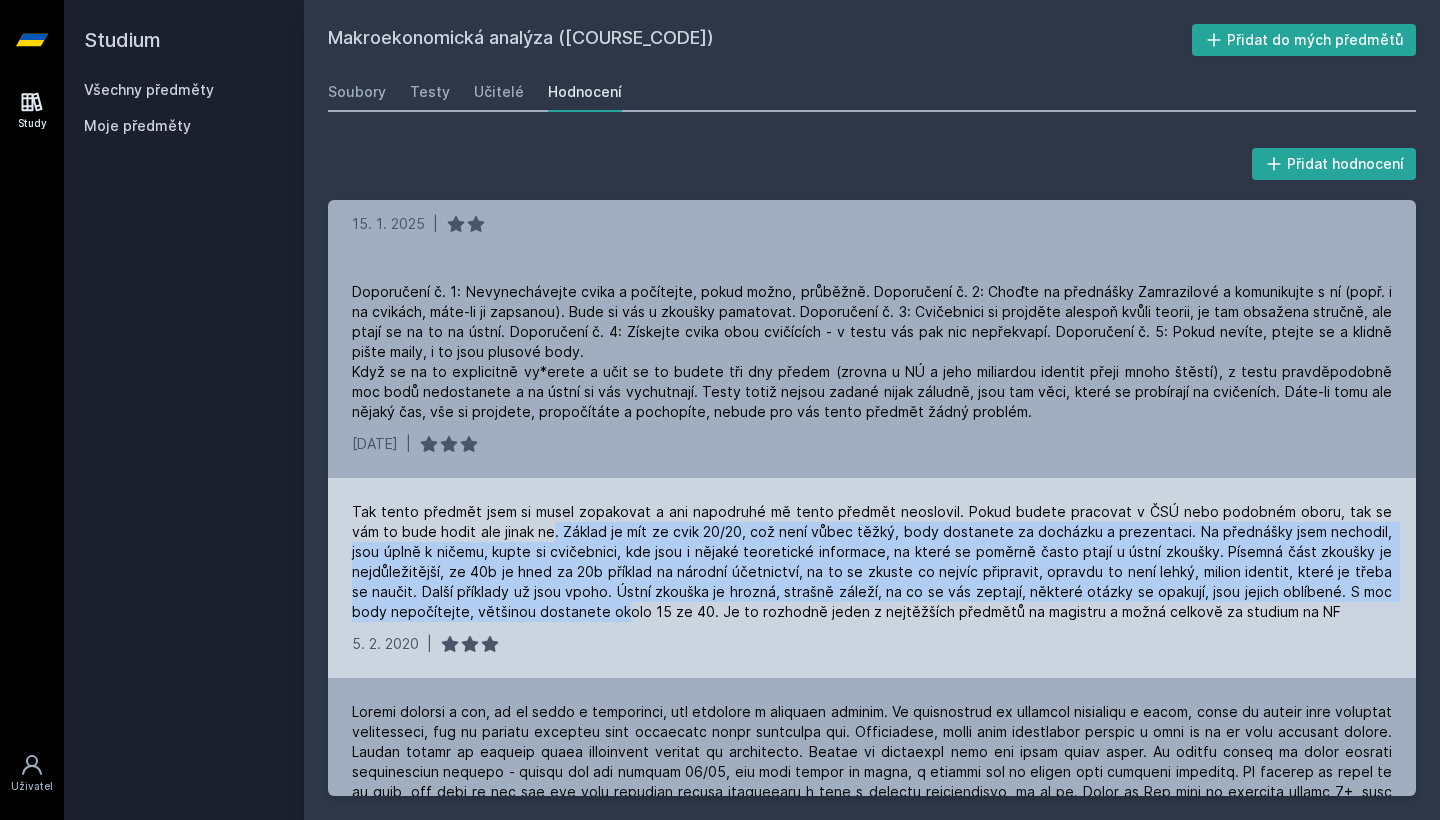 drag, startPoint x: 522, startPoint y: 526, endPoint x: 579, endPoint y: 610, distance: 101.51354 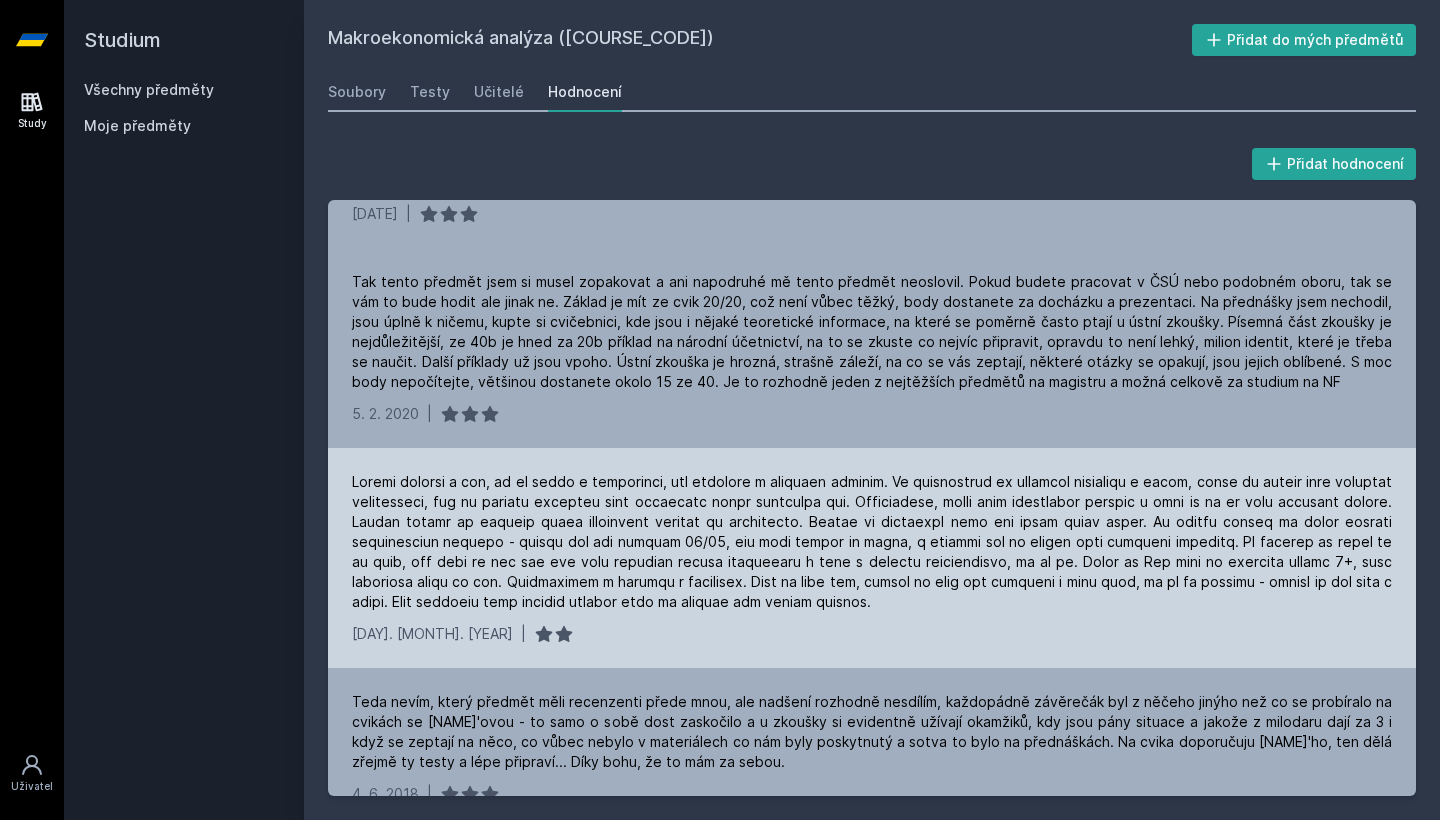 scroll, scrollTop: 311, scrollLeft: 0, axis: vertical 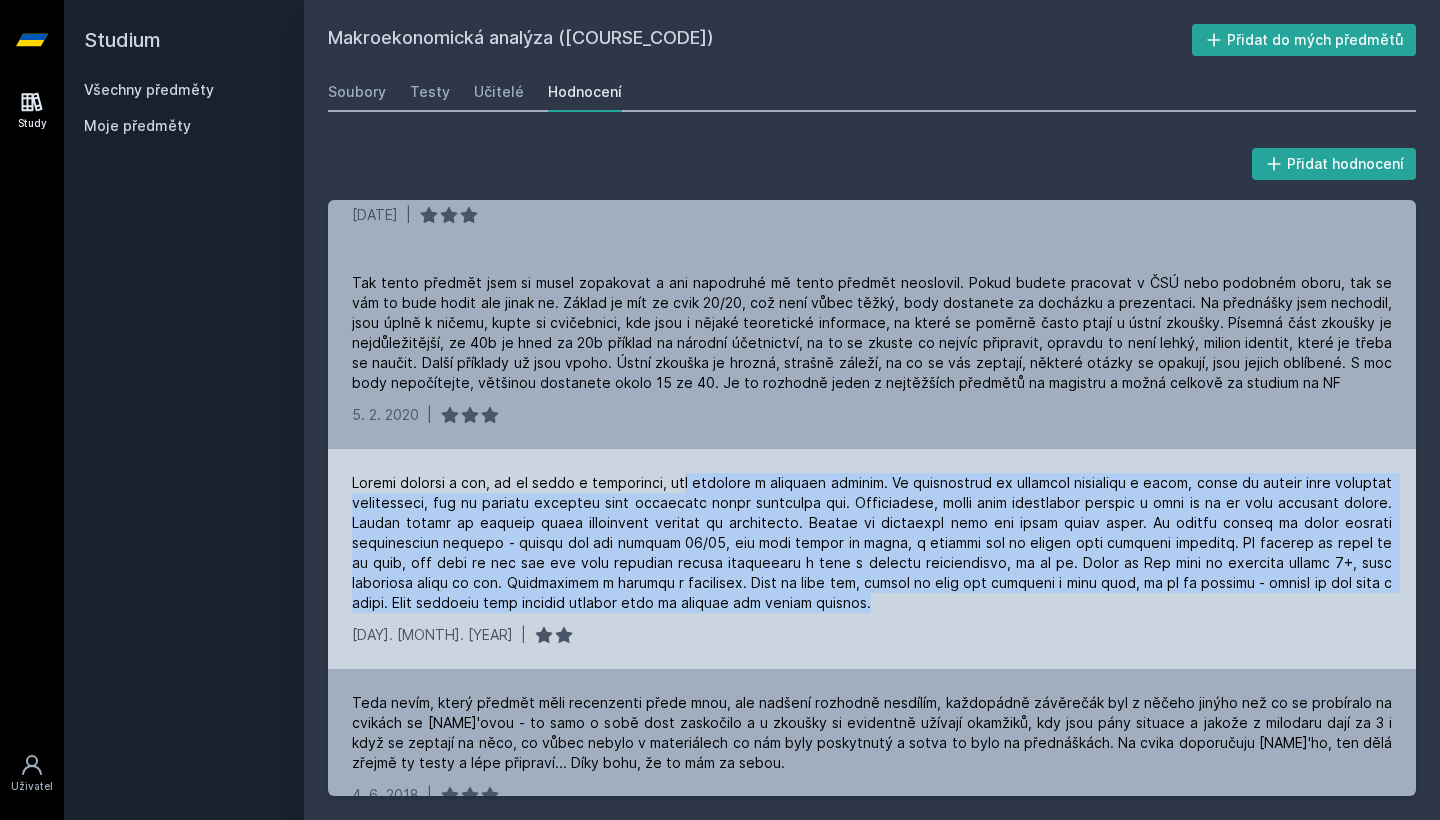 drag, startPoint x: 673, startPoint y: 479, endPoint x: 893, endPoint y: 601, distance: 251.56311 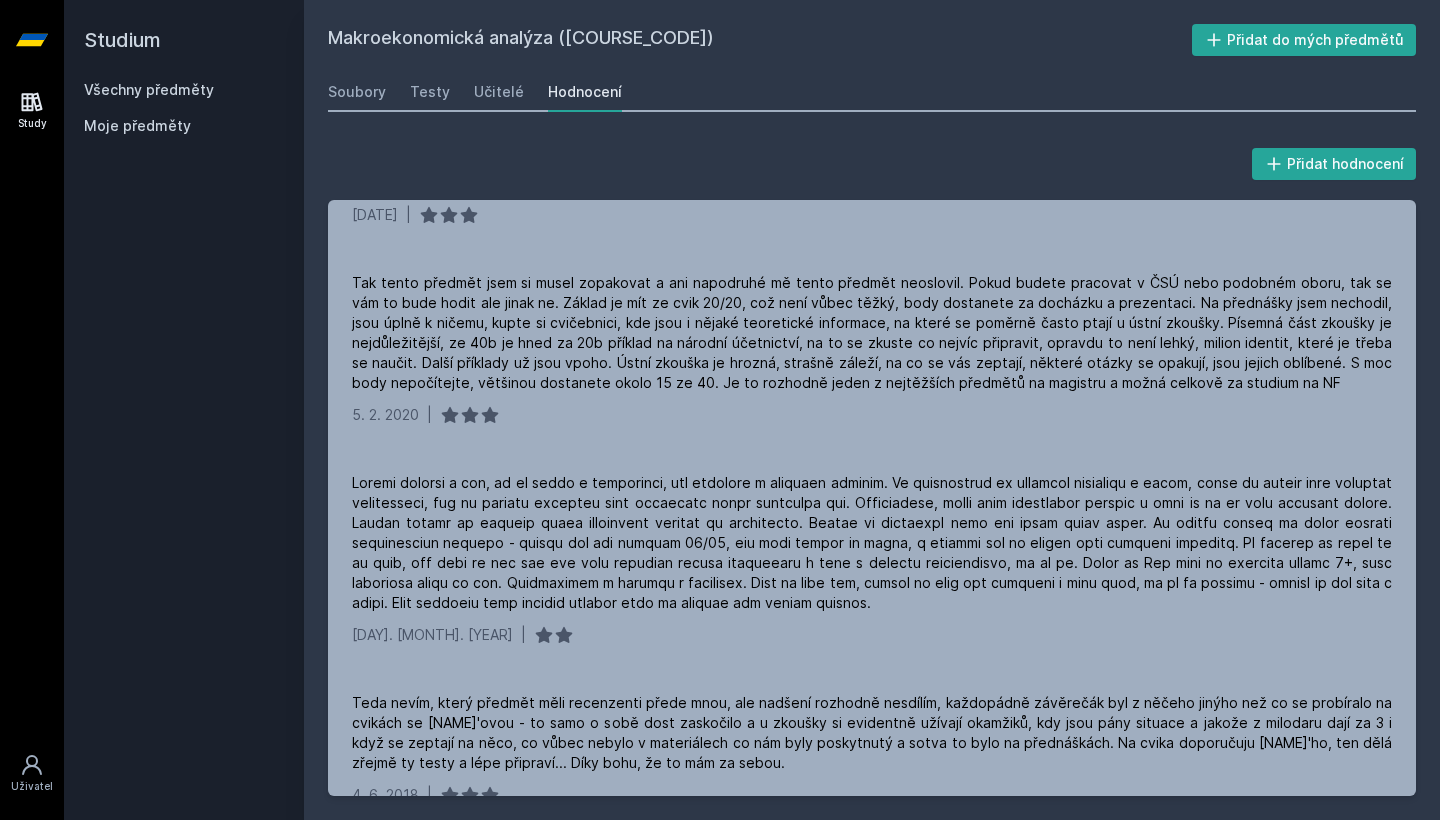 click on "Všechny předměty" at bounding box center [149, 89] 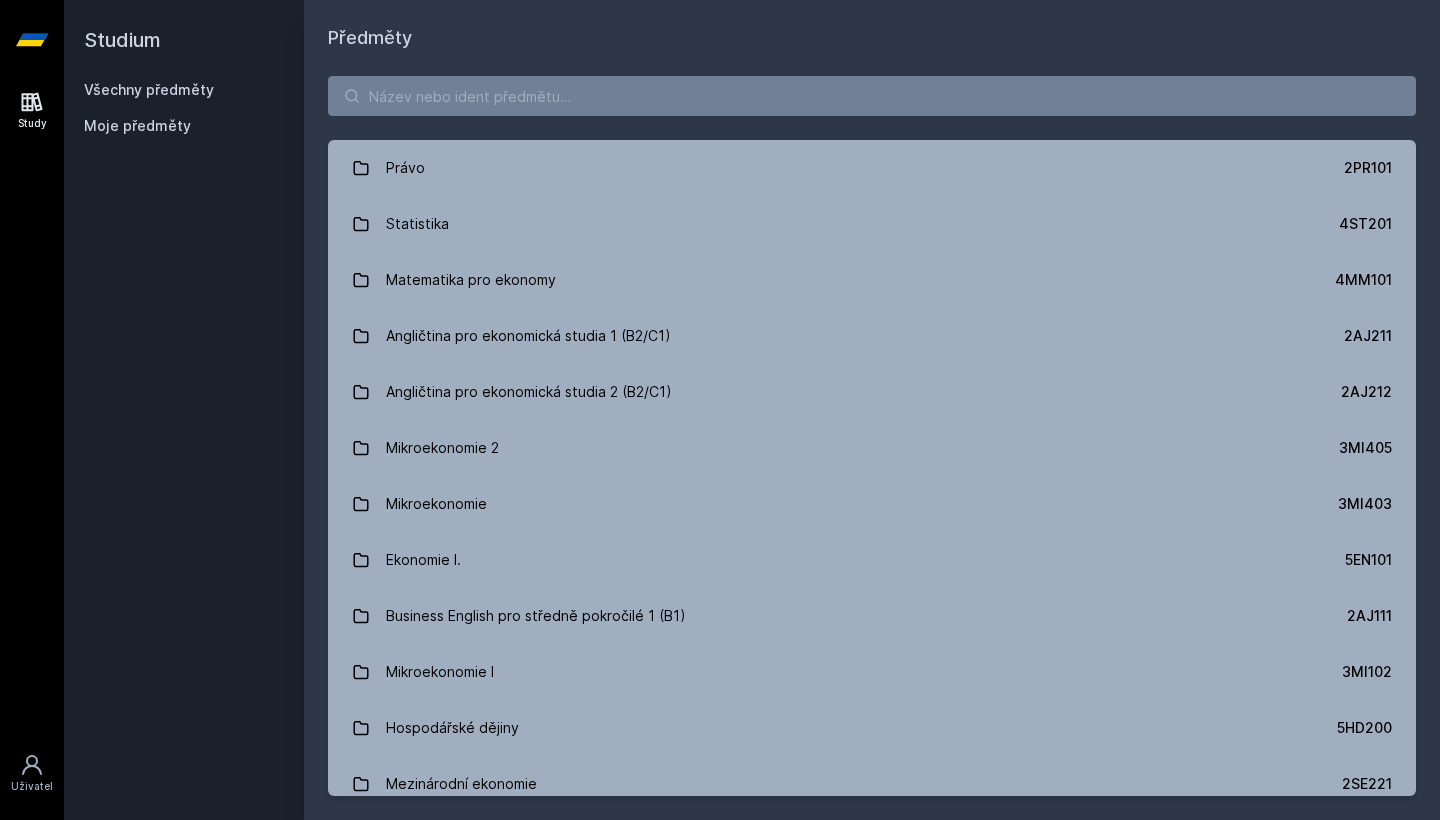 click on "Právo   2PR101   Statistika   4ST201   Matematika pro ekonomy   4MM101   Angličtina pro ekonomická studia 1 (B2/C1)   2AJ211   Angličtina pro ekonomická studia 2 (B2/C1)   2AJ212   Mikroekonomie 2   3MI405   Mikroekonomie   3MI403   Ekonomie I.   5EN101   Business English pro středně pokročilé 1 (B1)   2AJ111   Mikroekonomie I   3MI102   Hospodářské dějiny   5HD200   Mezinárodní ekonomie   2SE221   Manažerská informatika - efektivní komunikace a prezentace   22F200   Účetnictví I.   1FU201   Světová ekonomika   2SE202   Ekonomie II.   5EN411   Základy mikroekonomie   5EN102   Management   3MA101   Regionální trhy v globální perspektivě   2SE440   Informatika   4SA101   Mezinárodní management   2OP401   Databáze   4IT218   Matematika pro ekonomy (Matematika A)   55F100   Diplomový seminář   22F501   Retail Marketing   2OP302   Finanční teorie, politika a instituce   11F201   Informační a komunikační technologie   4IZ110   Posilování   TVSPOS     3PO401" at bounding box center [872, 436] 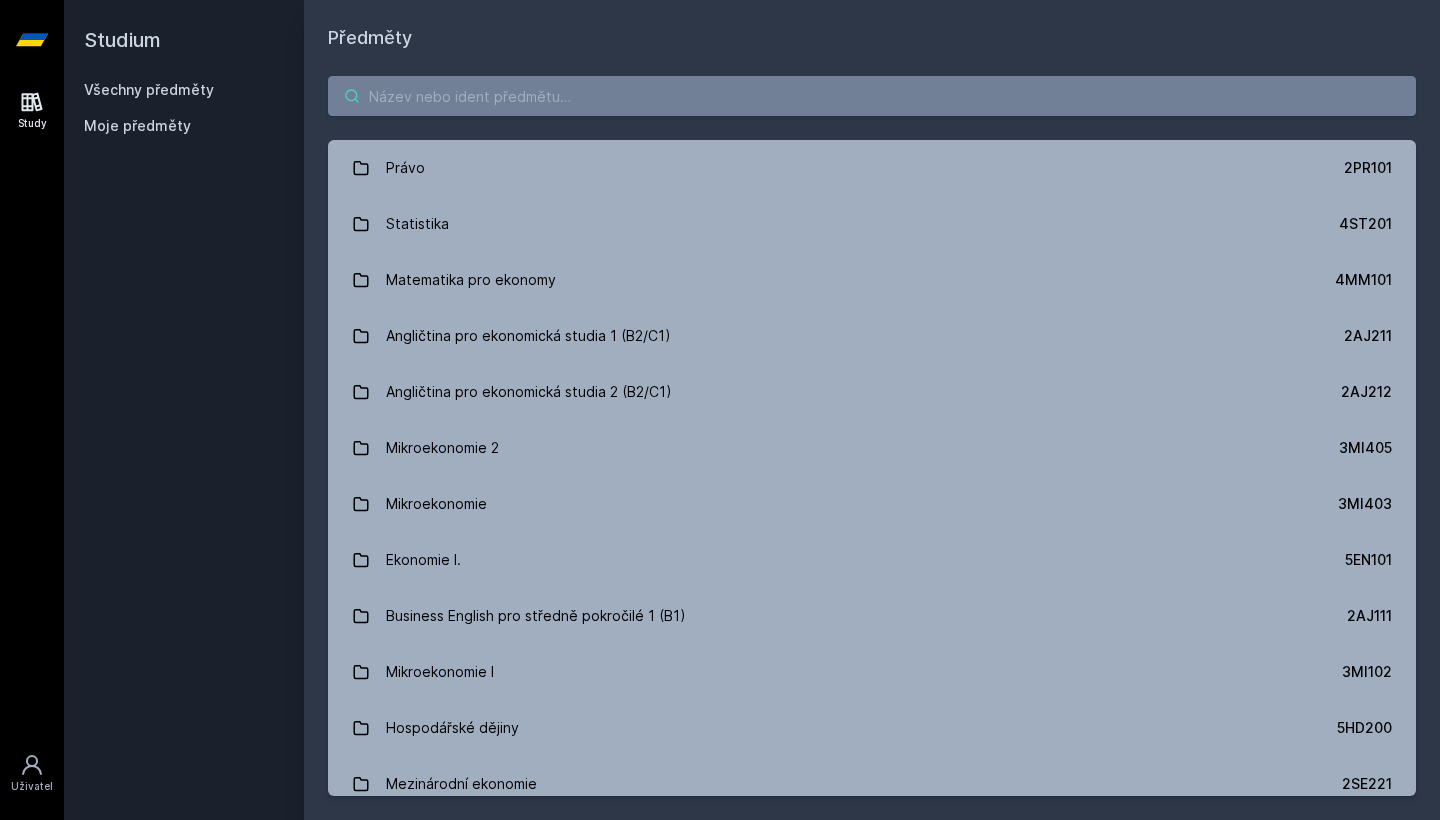 click at bounding box center [872, 96] 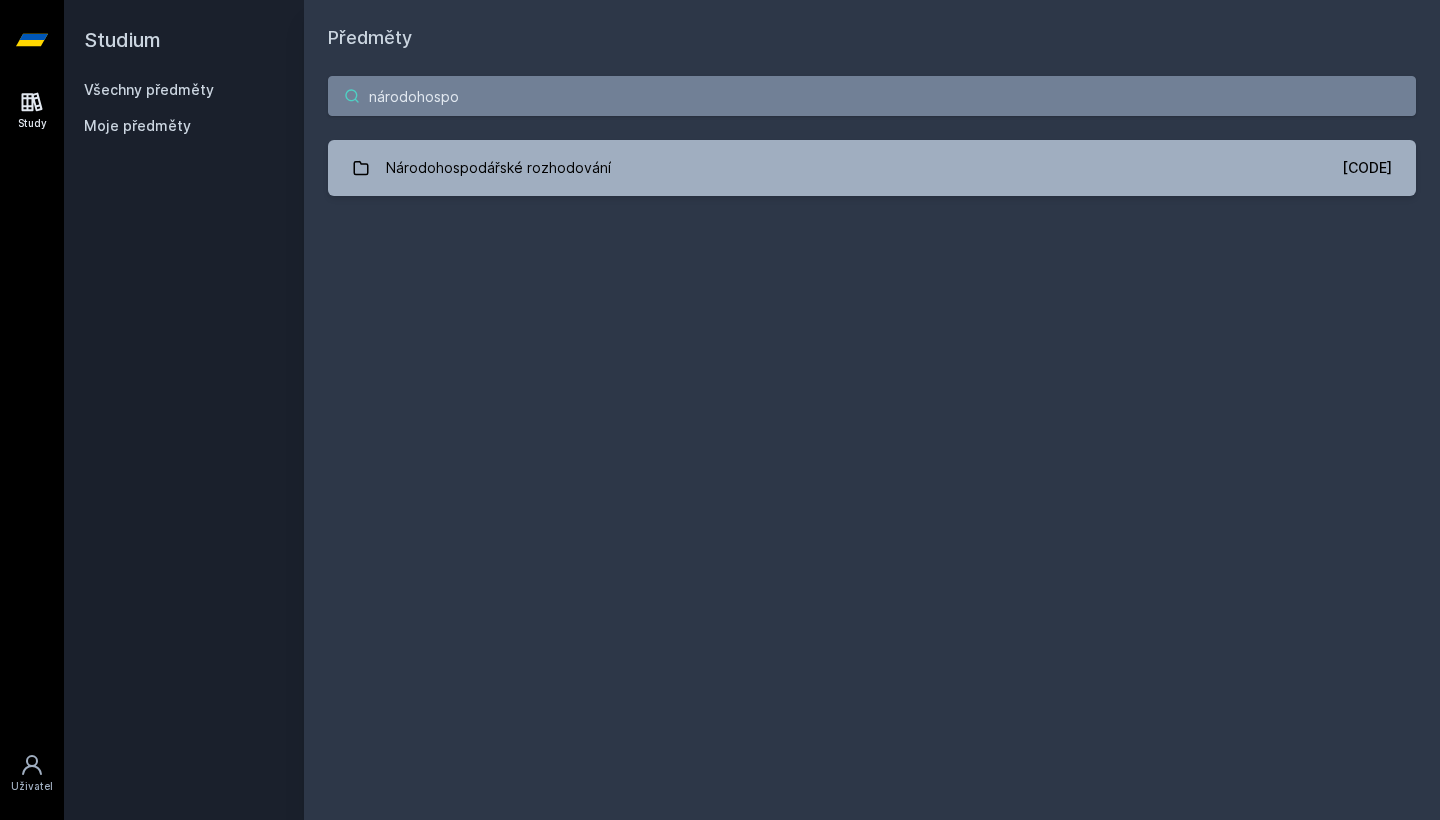 type on "národohospodářské" 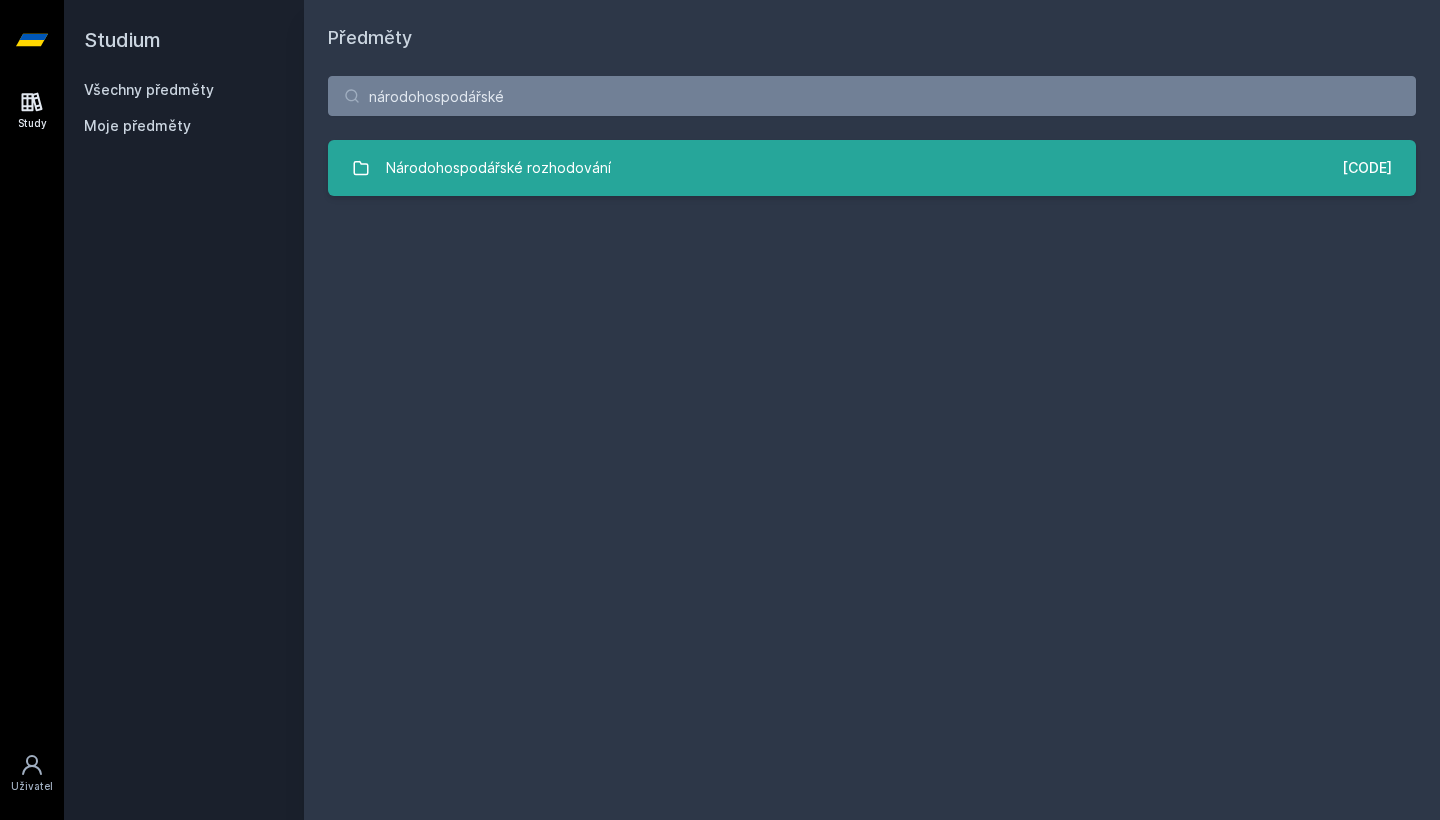drag, startPoint x: 548, startPoint y: 132, endPoint x: 548, endPoint y: 147, distance: 15 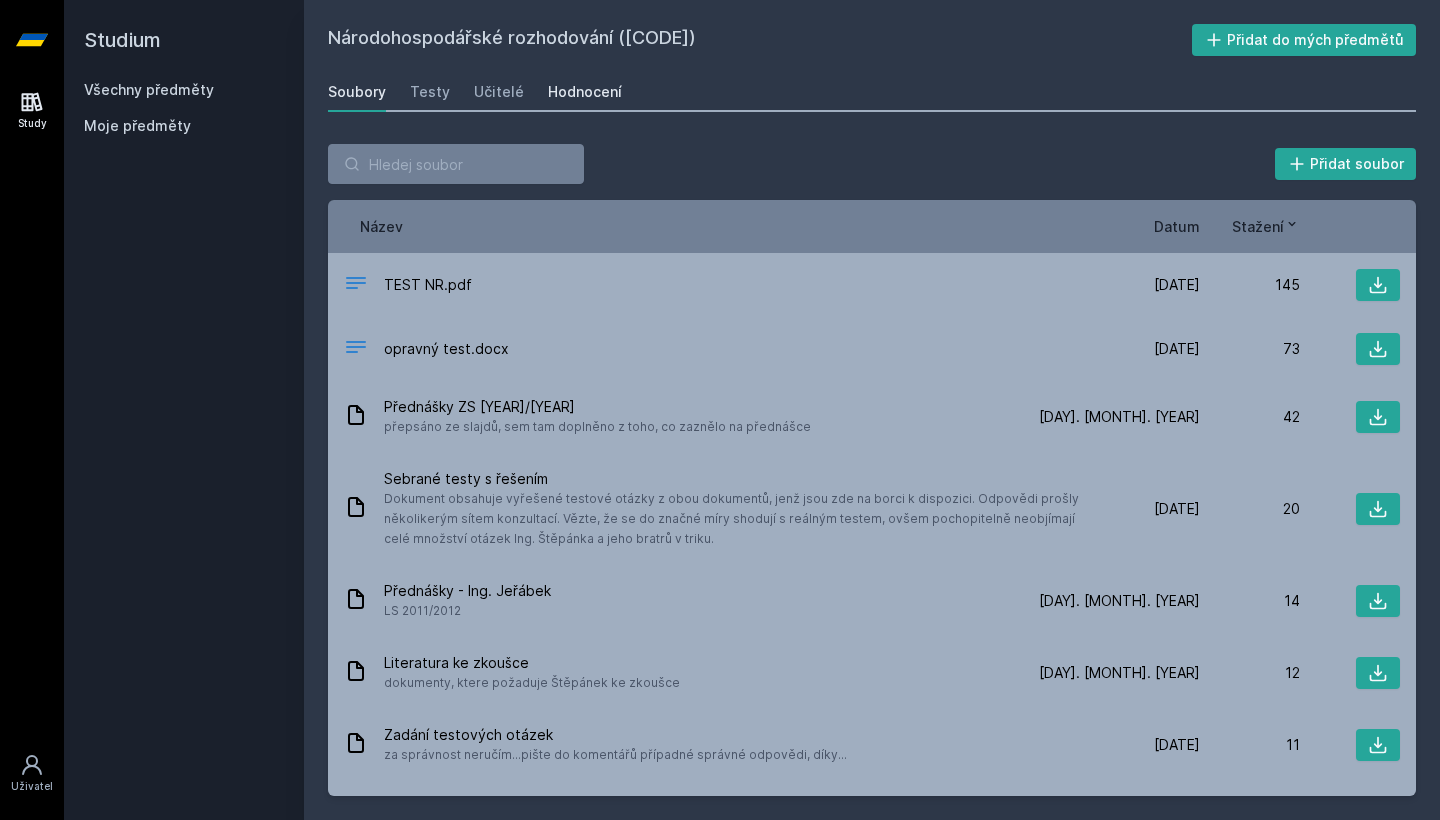 click on "Hodnocení" at bounding box center [585, 92] 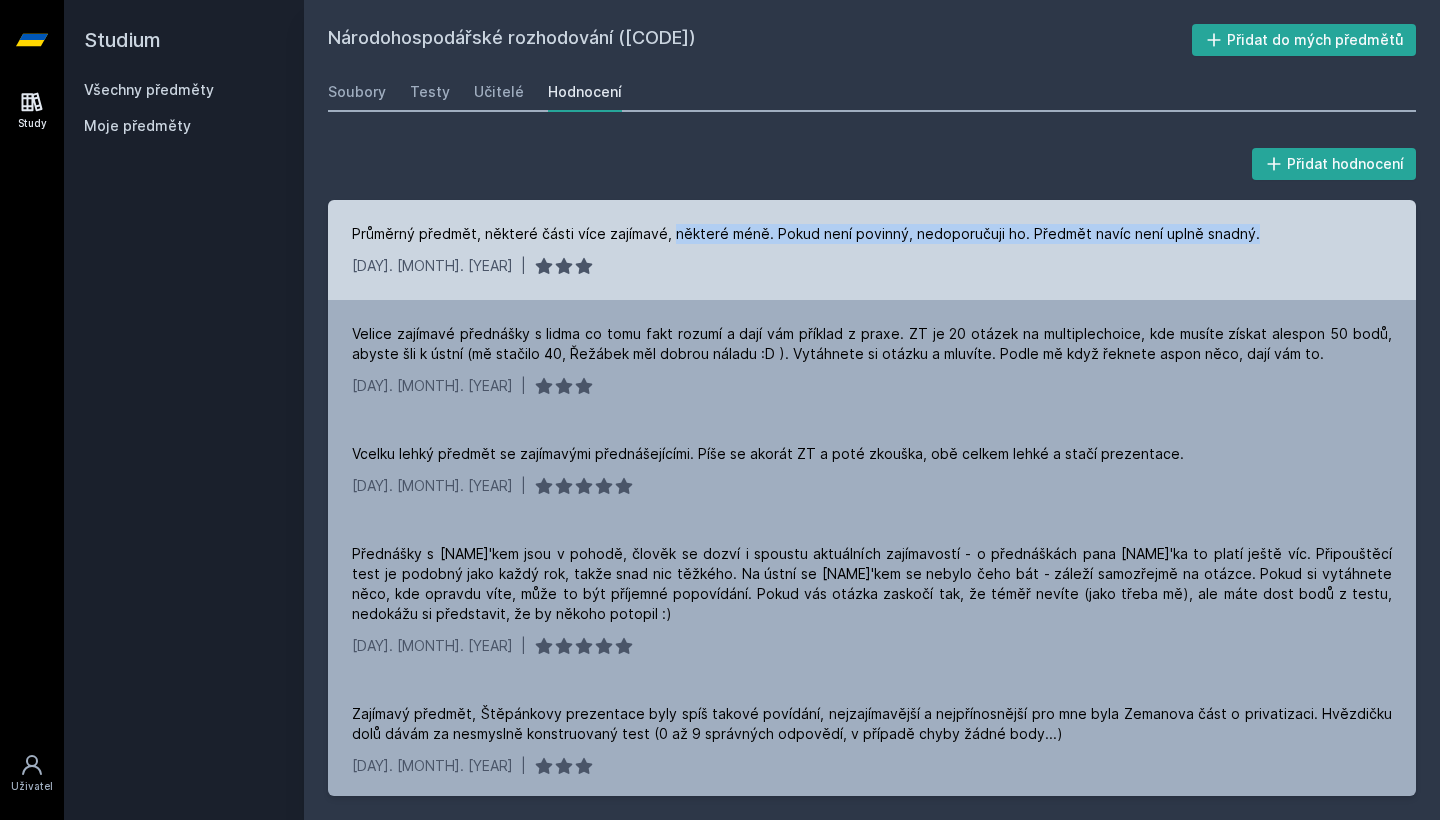 drag, startPoint x: 670, startPoint y: 234, endPoint x: 859, endPoint y: 243, distance: 189.21416 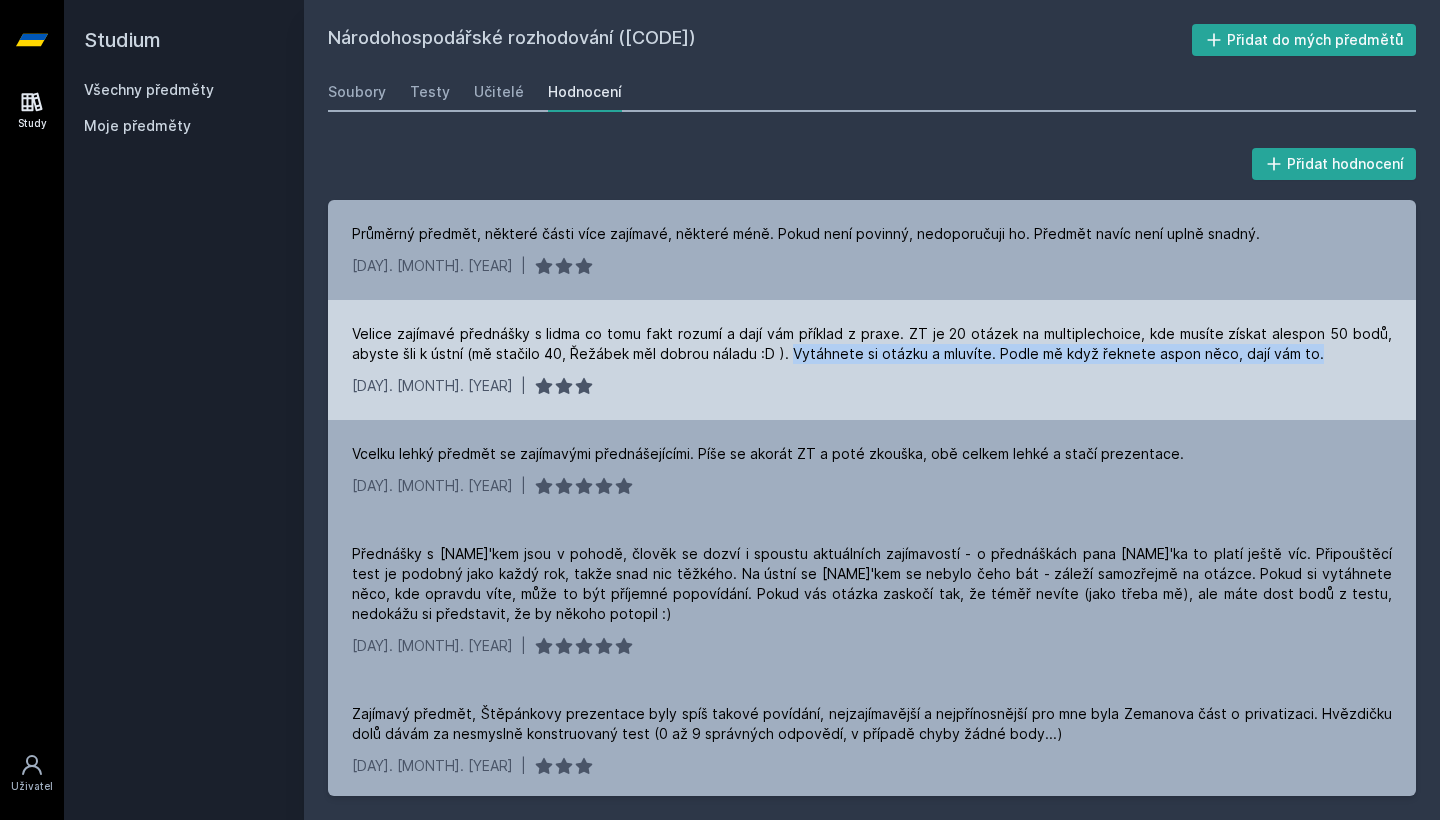 drag, startPoint x: 785, startPoint y: 350, endPoint x: 879, endPoint y: 365, distance: 95.189285 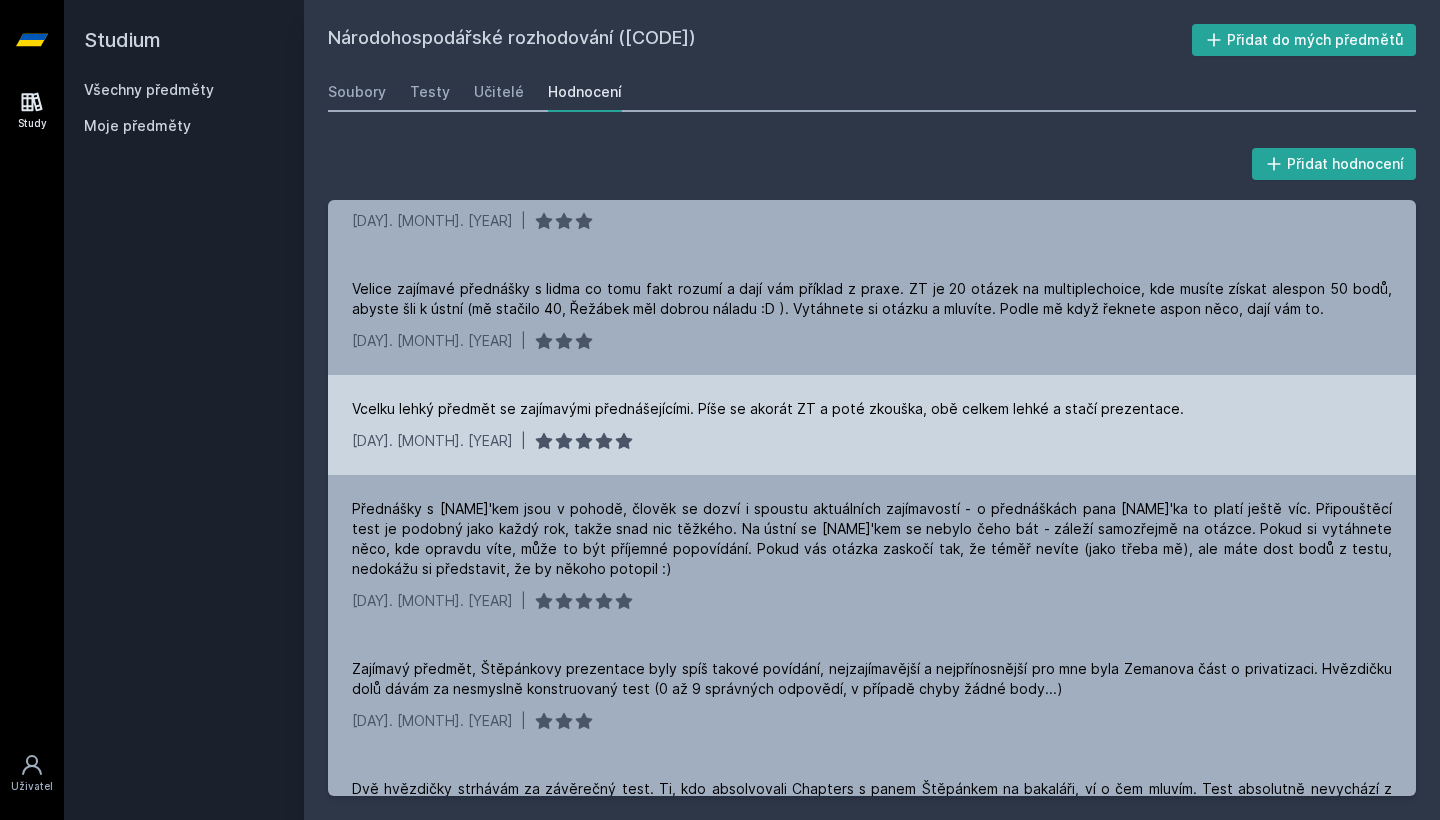 scroll, scrollTop: 47, scrollLeft: 0, axis: vertical 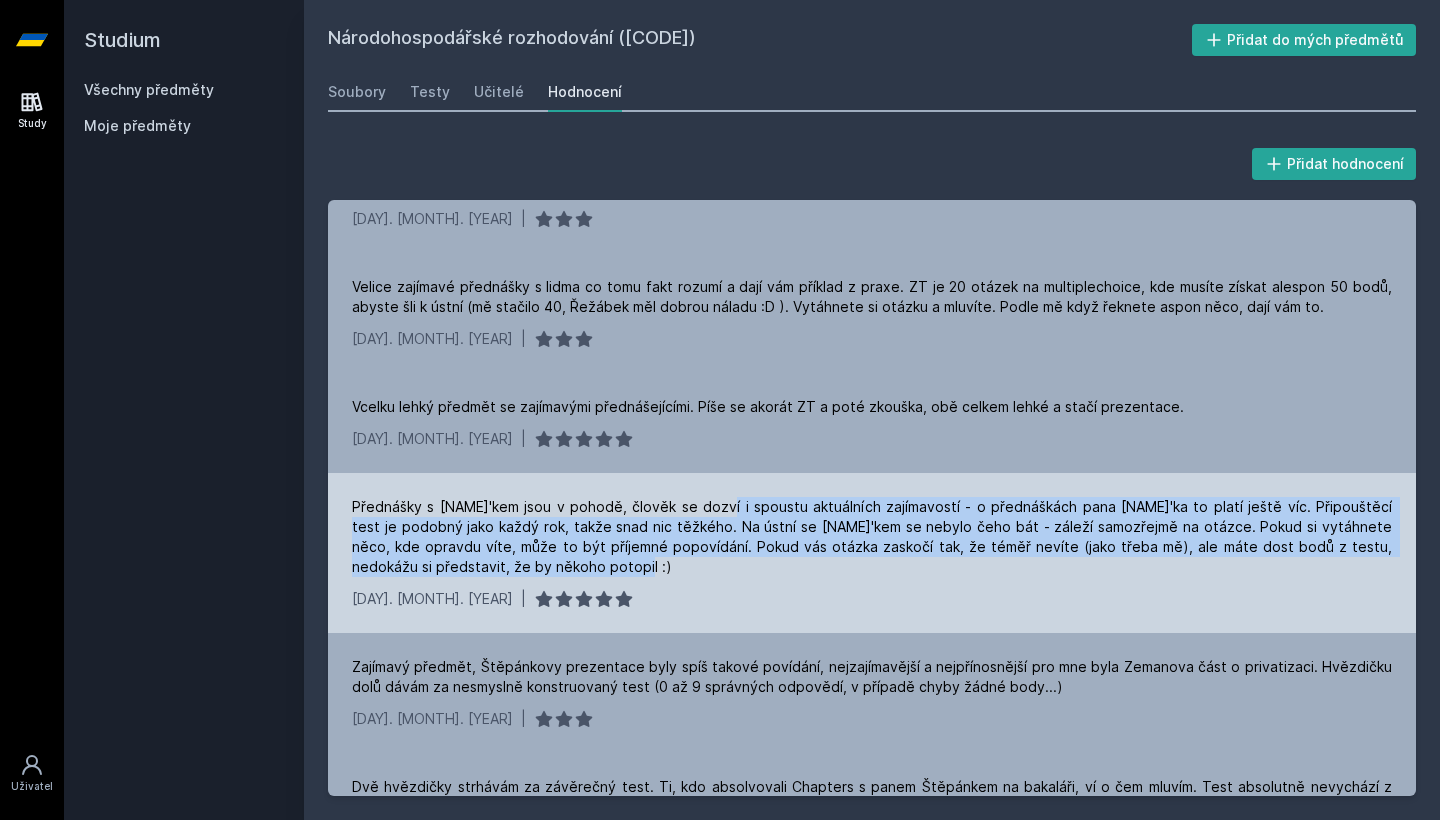 drag, startPoint x: 722, startPoint y: 510, endPoint x: 699, endPoint y: 579, distance: 72.73238 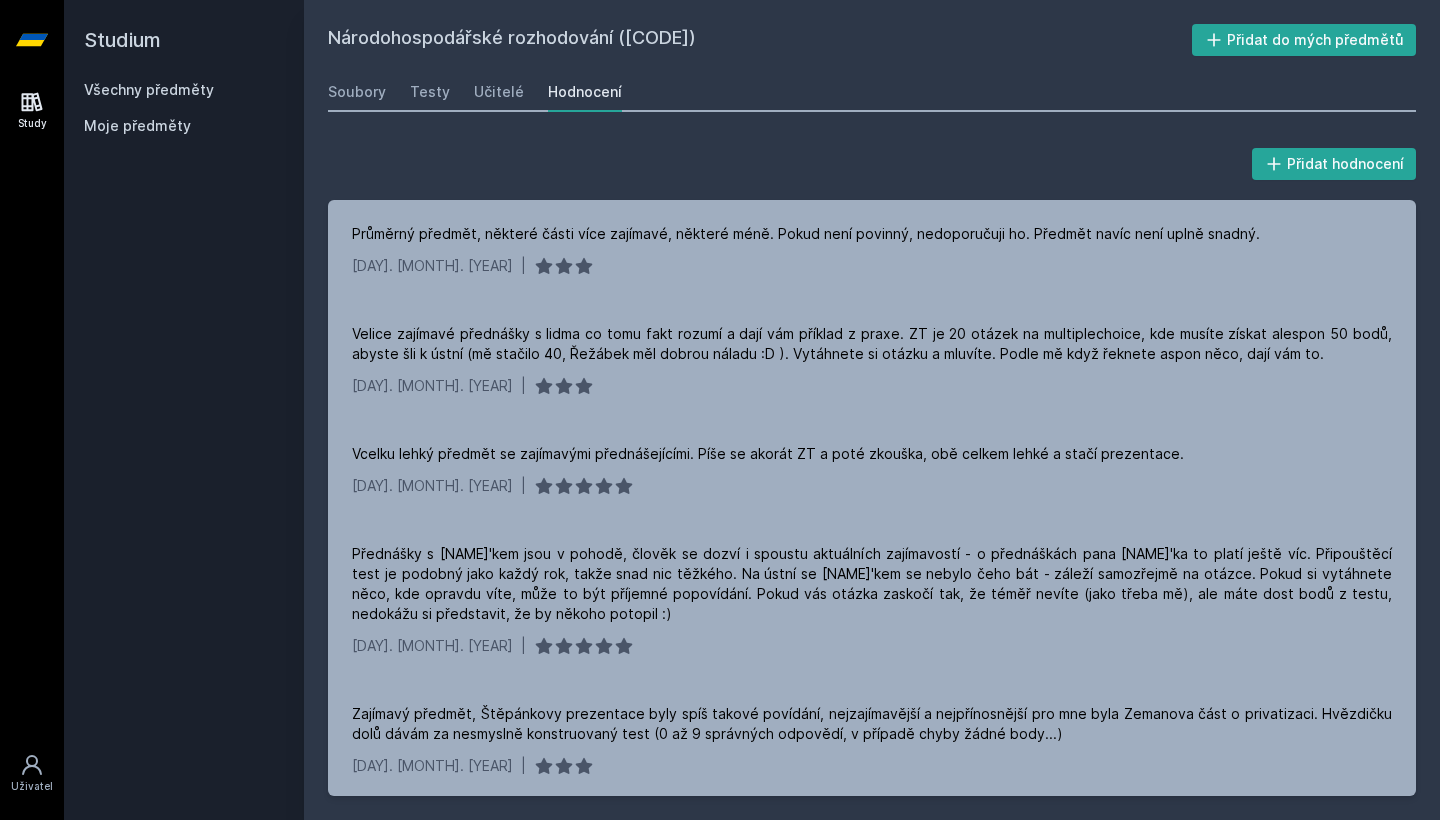 scroll, scrollTop: 0, scrollLeft: 0, axis: both 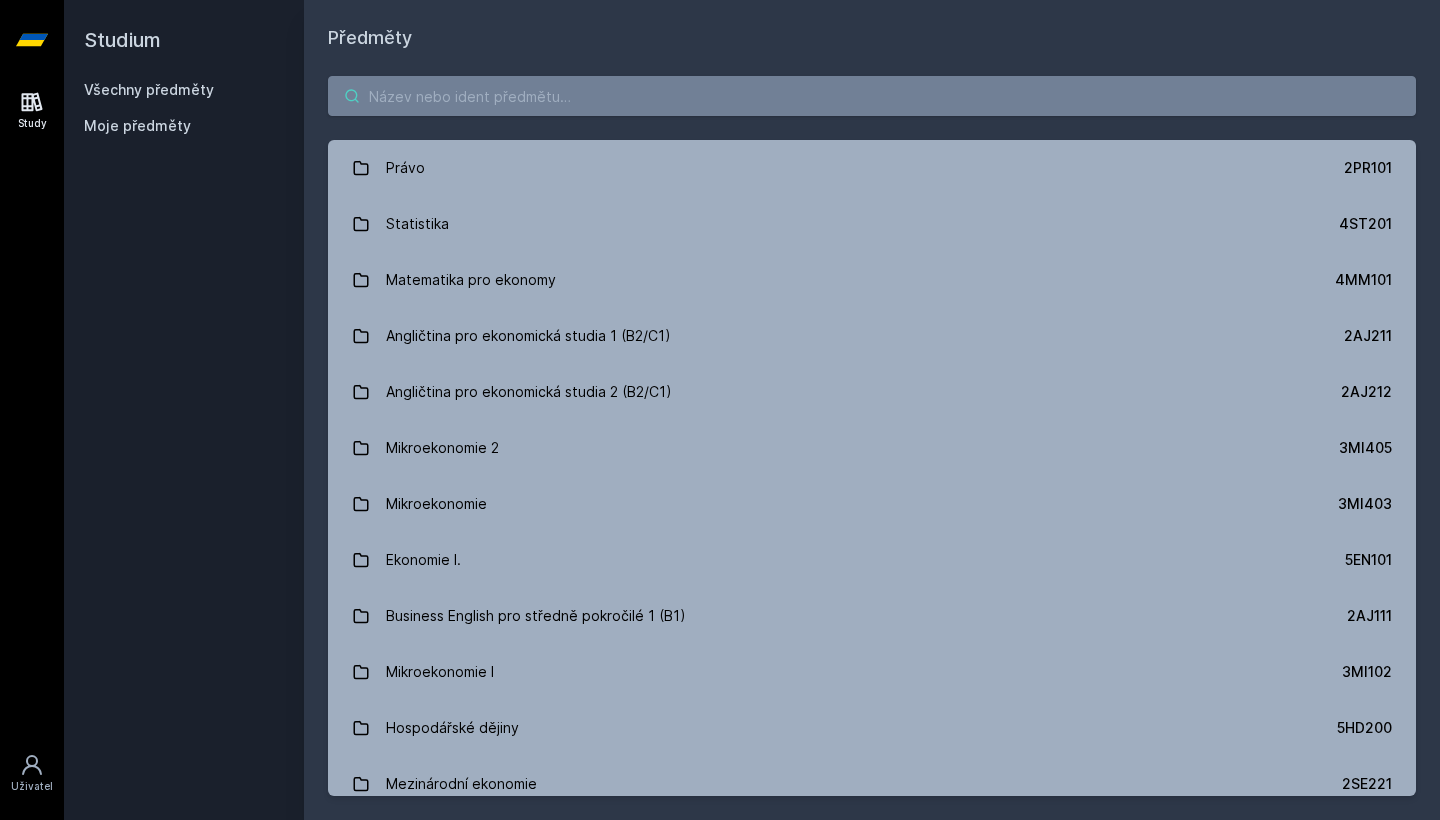 click at bounding box center [872, 96] 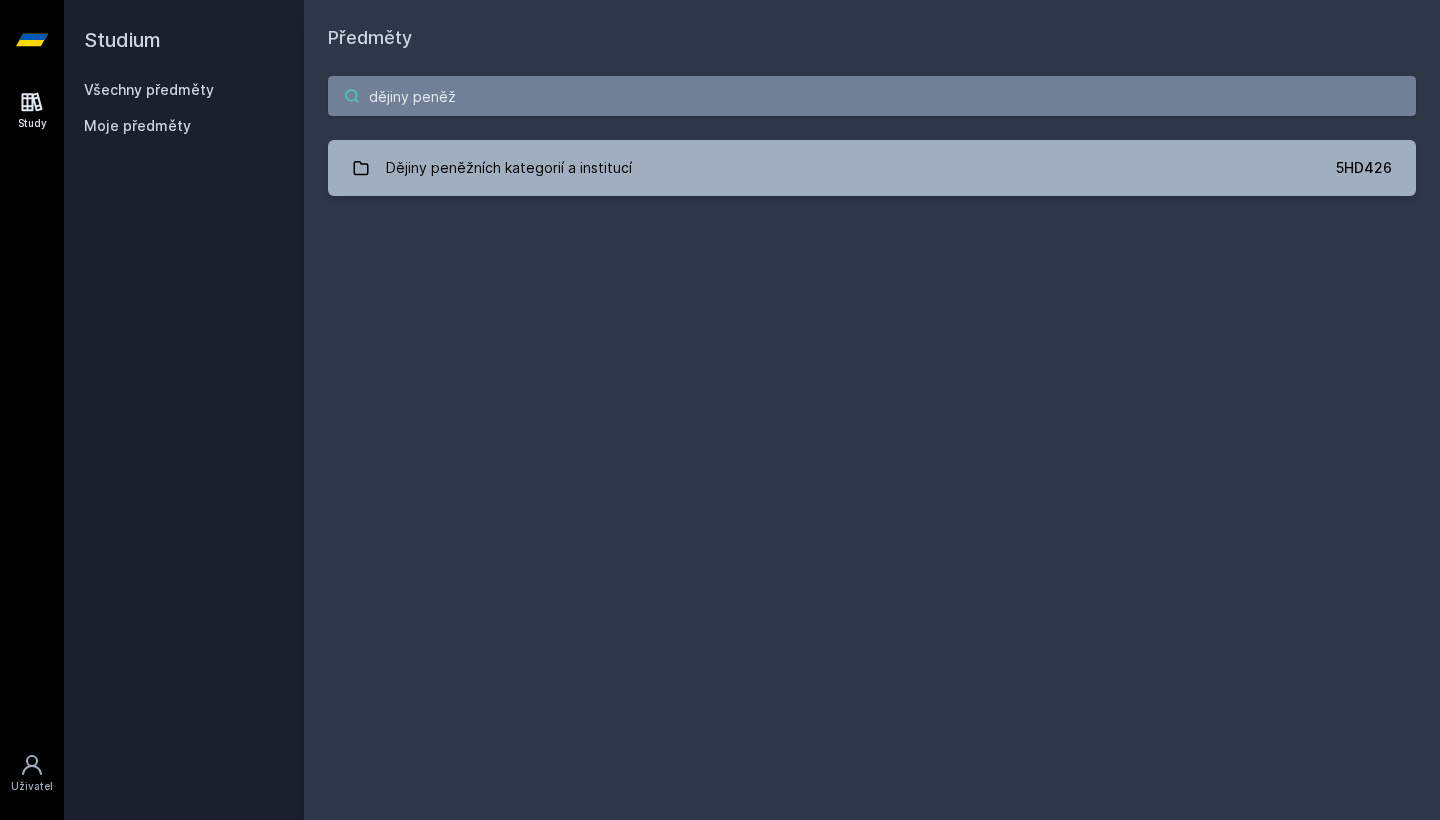 type on "dějiny peněz" 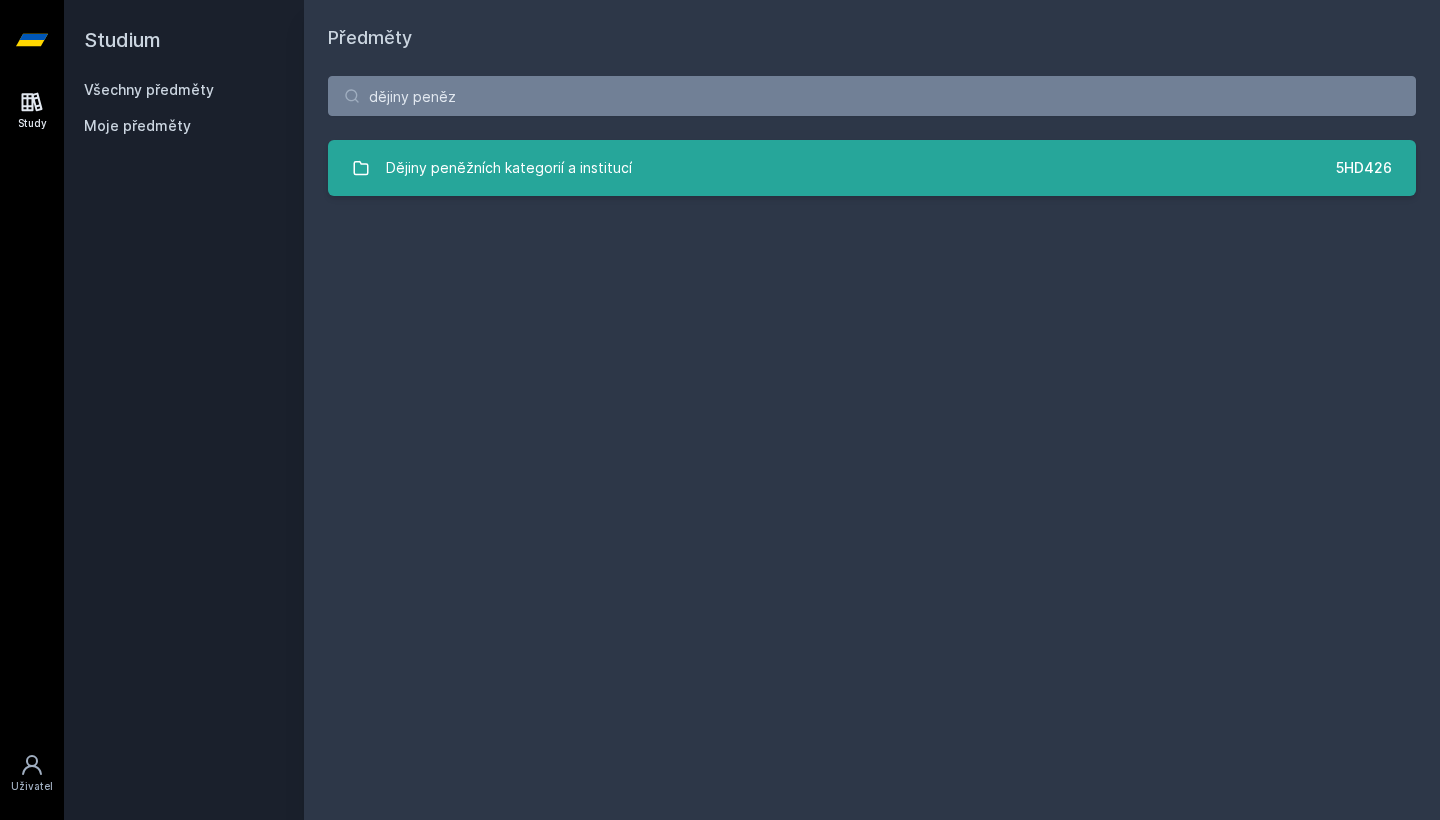 drag, startPoint x: 457, startPoint y: 132, endPoint x: 513, endPoint y: 171, distance: 68.24222 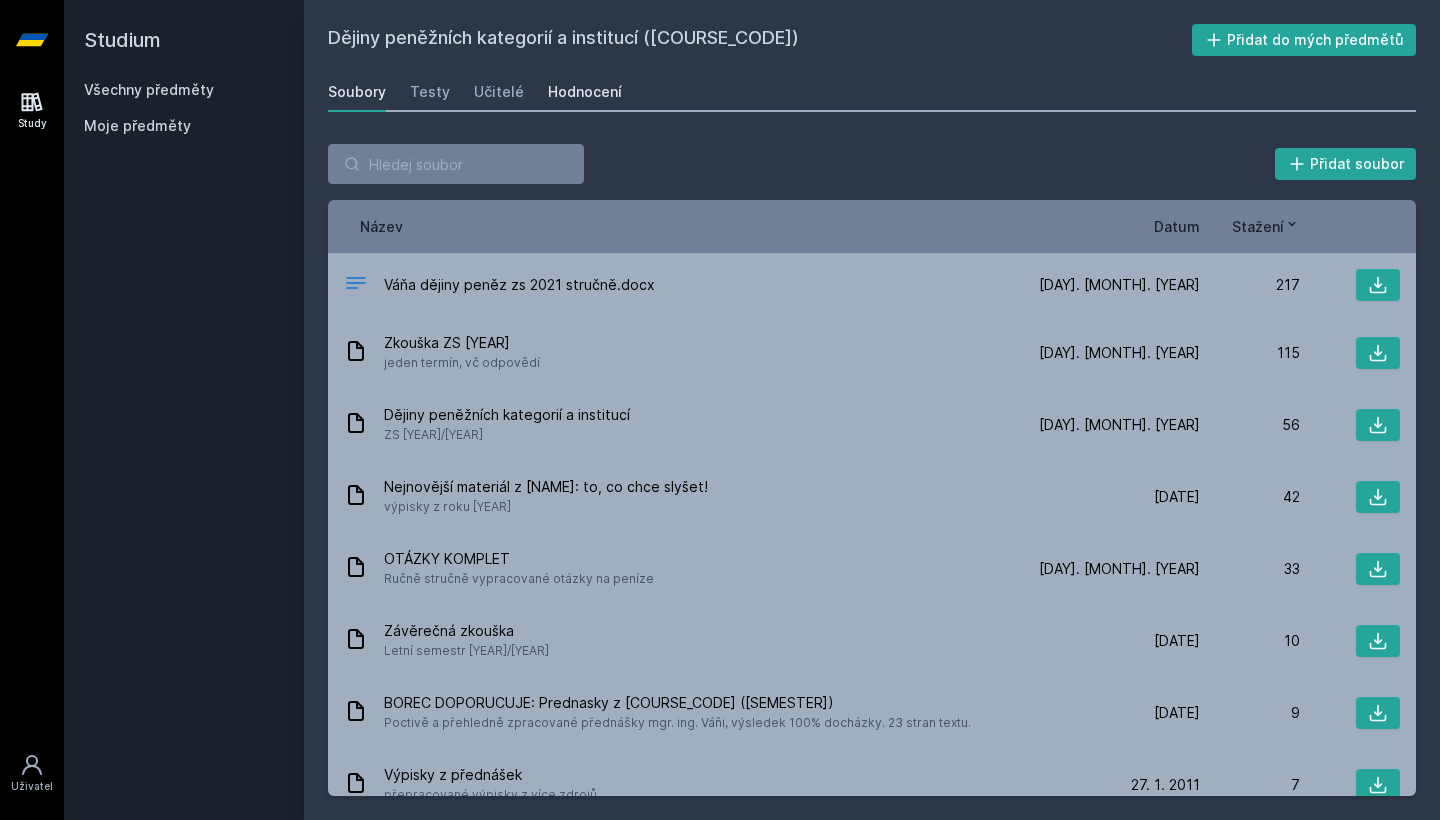 click on "Hodnocení" at bounding box center [585, 92] 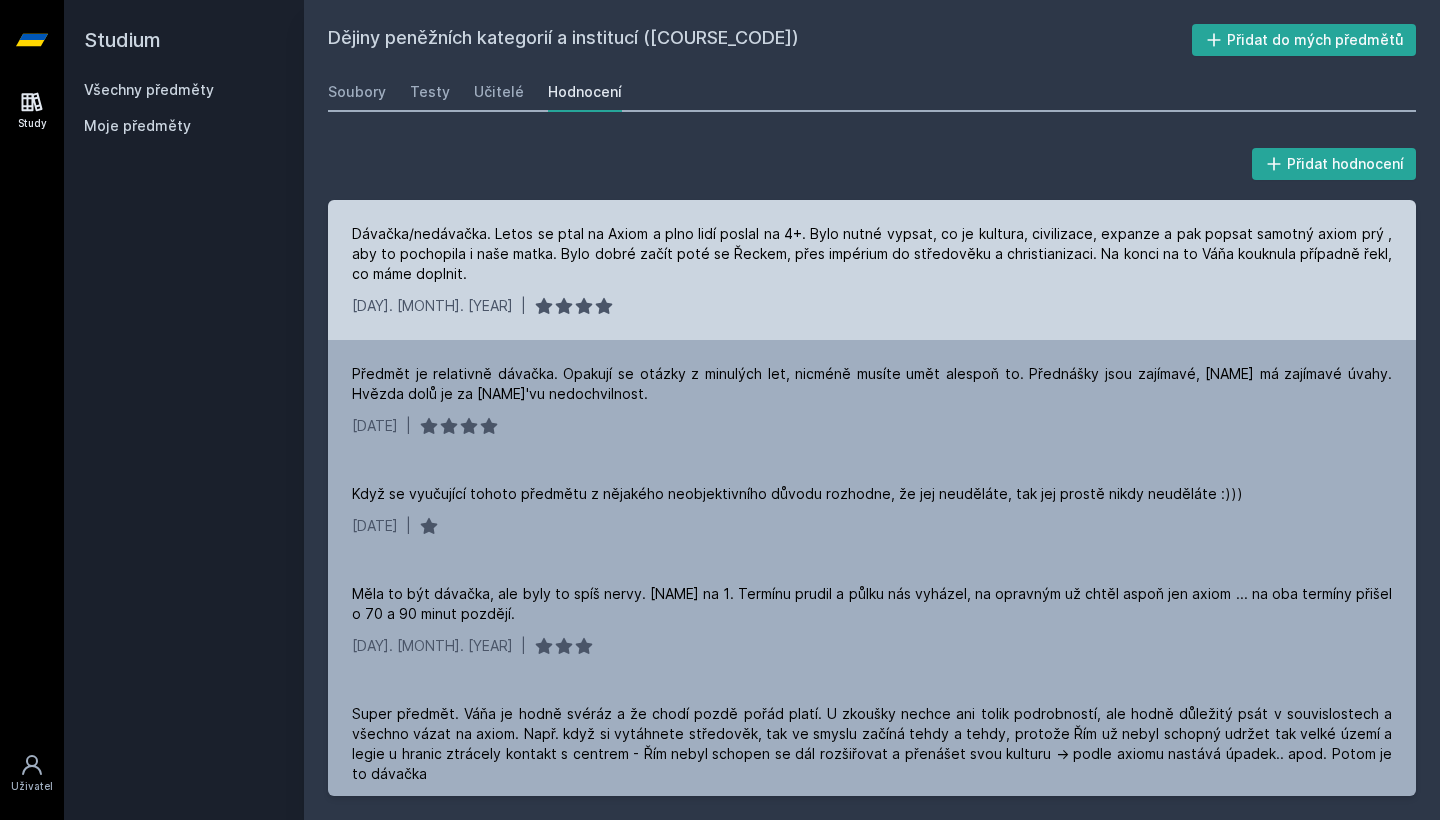drag, startPoint x: 484, startPoint y: 231, endPoint x: 566, endPoint y: 272, distance: 91.67879 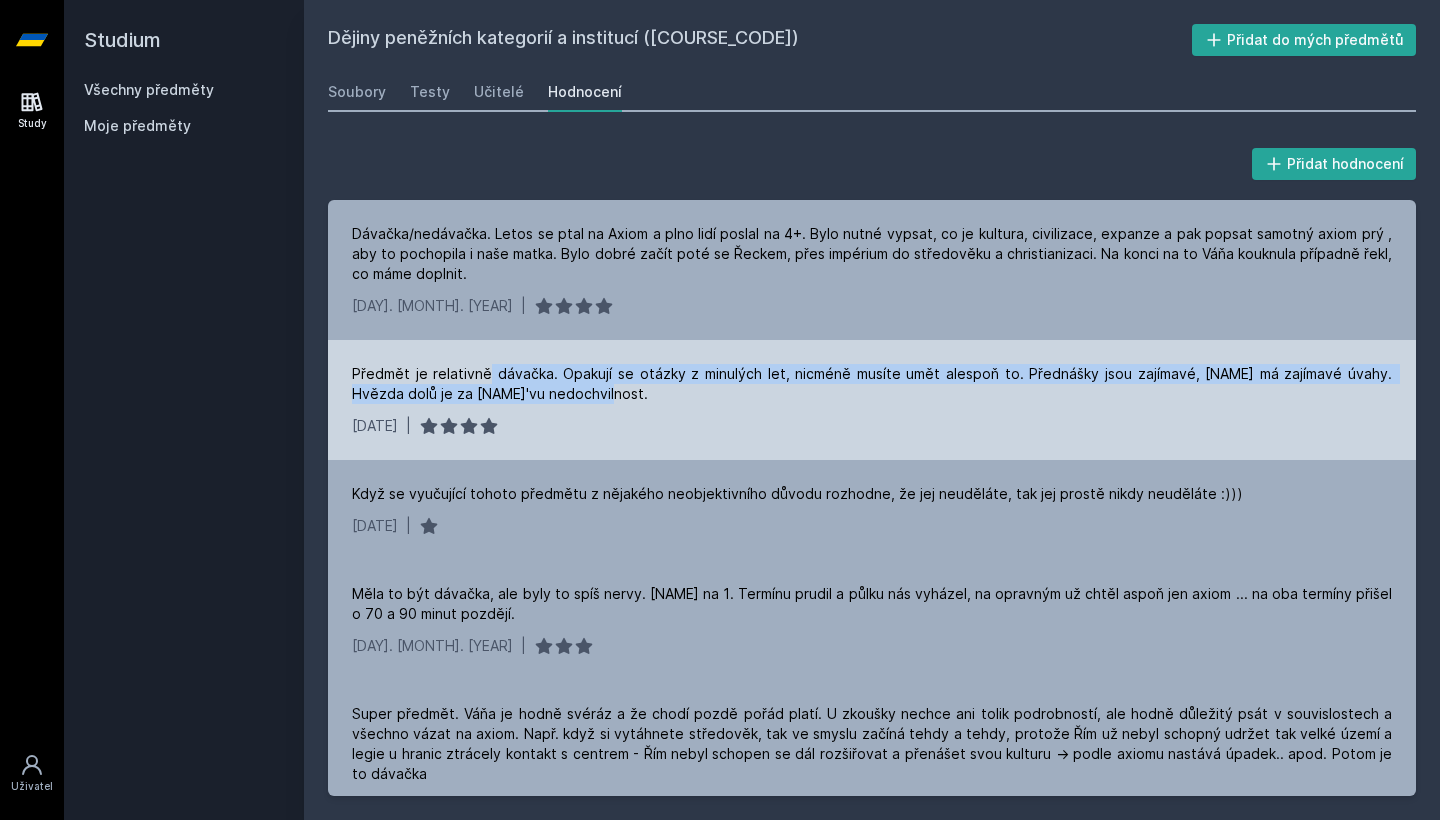 drag, startPoint x: 486, startPoint y: 379, endPoint x: 600, endPoint y: 390, distance: 114.52947 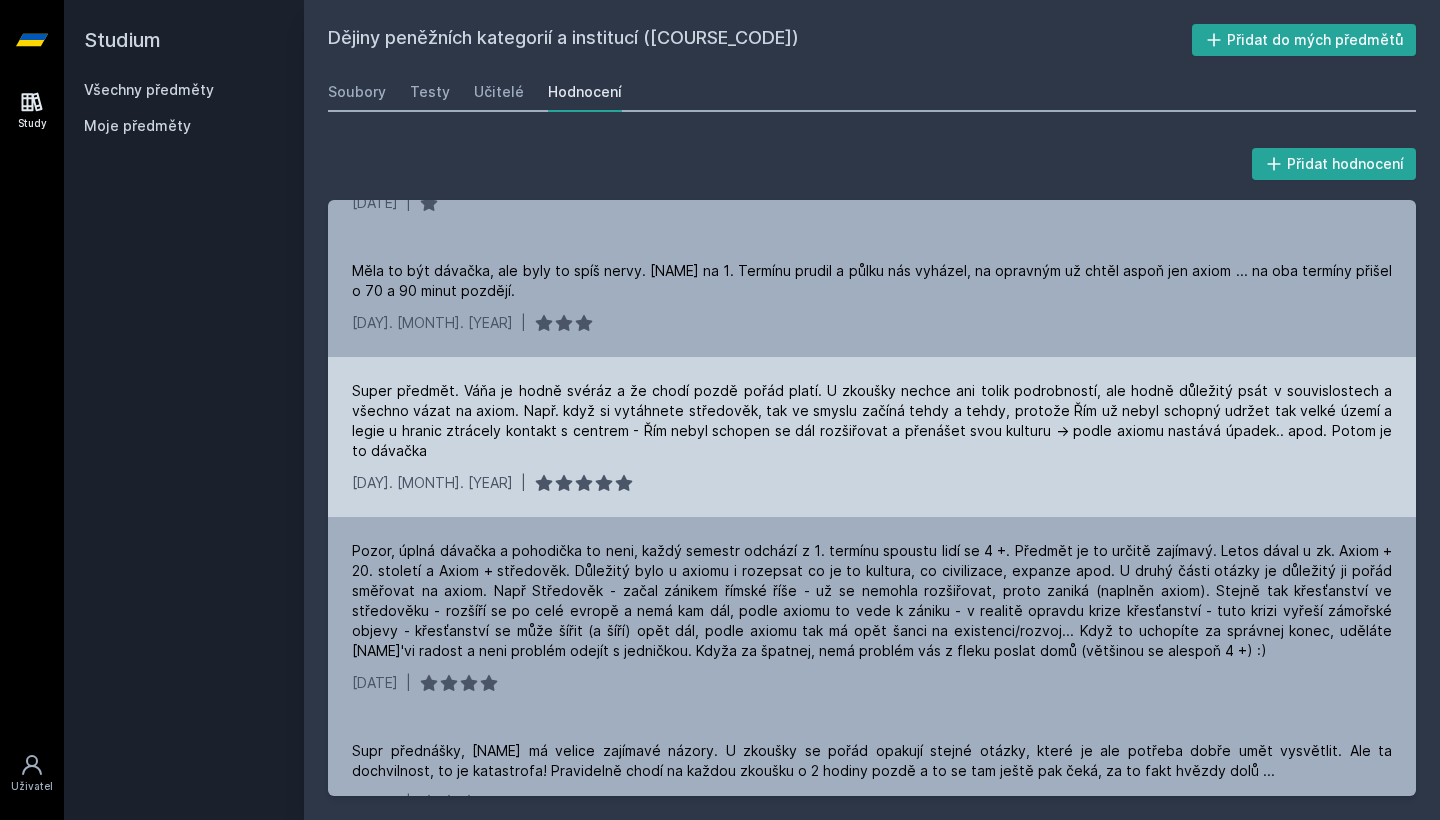 scroll, scrollTop: 334, scrollLeft: 0, axis: vertical 